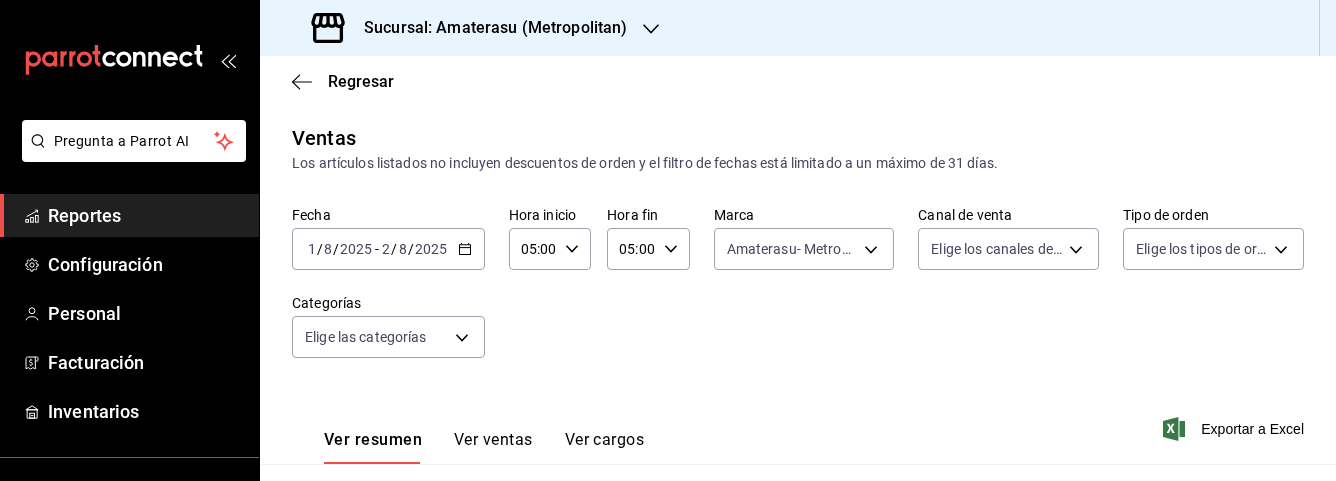 scroll, scrollTop: 0, scrollLeft: 0, axis: both 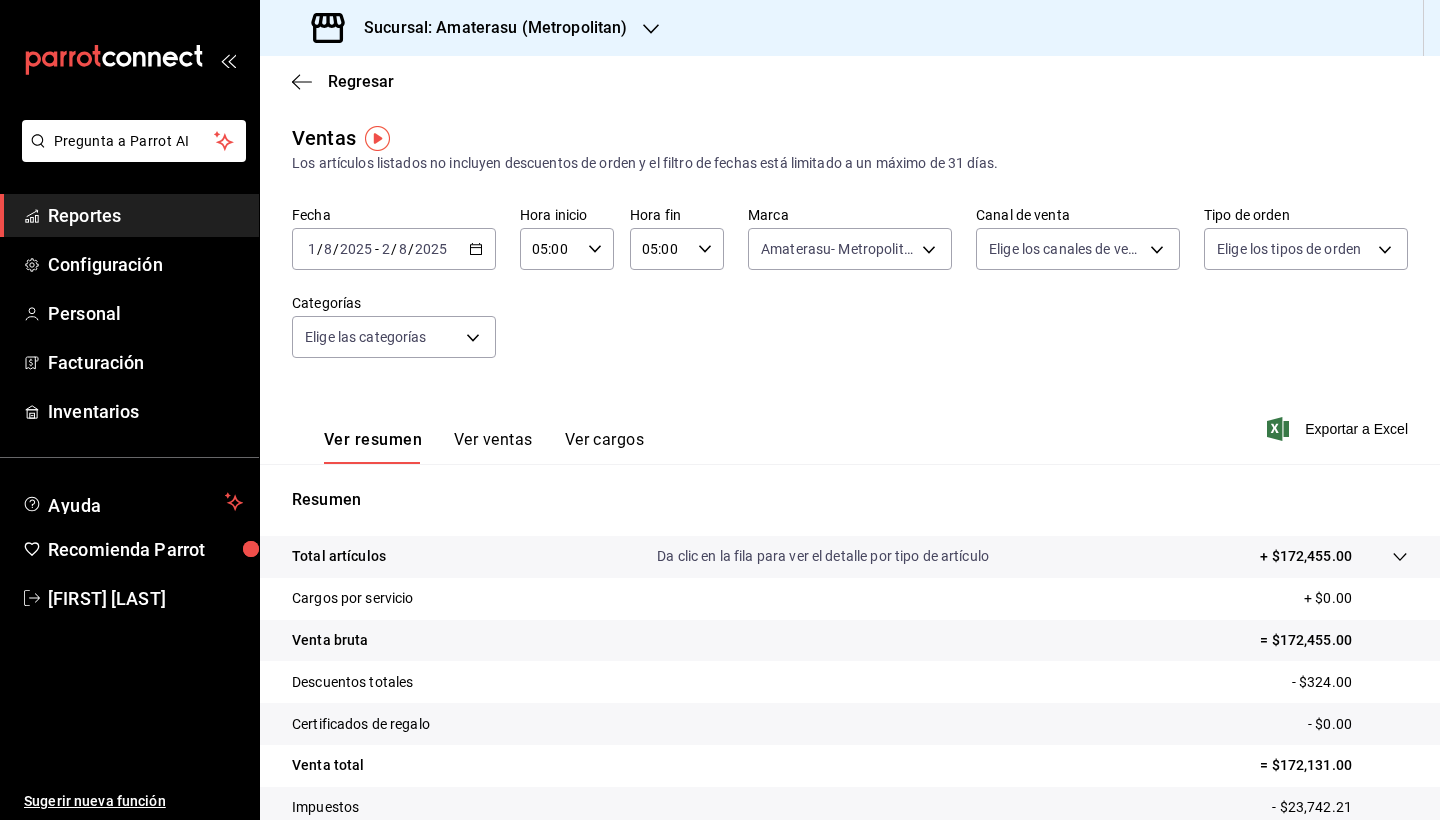 click 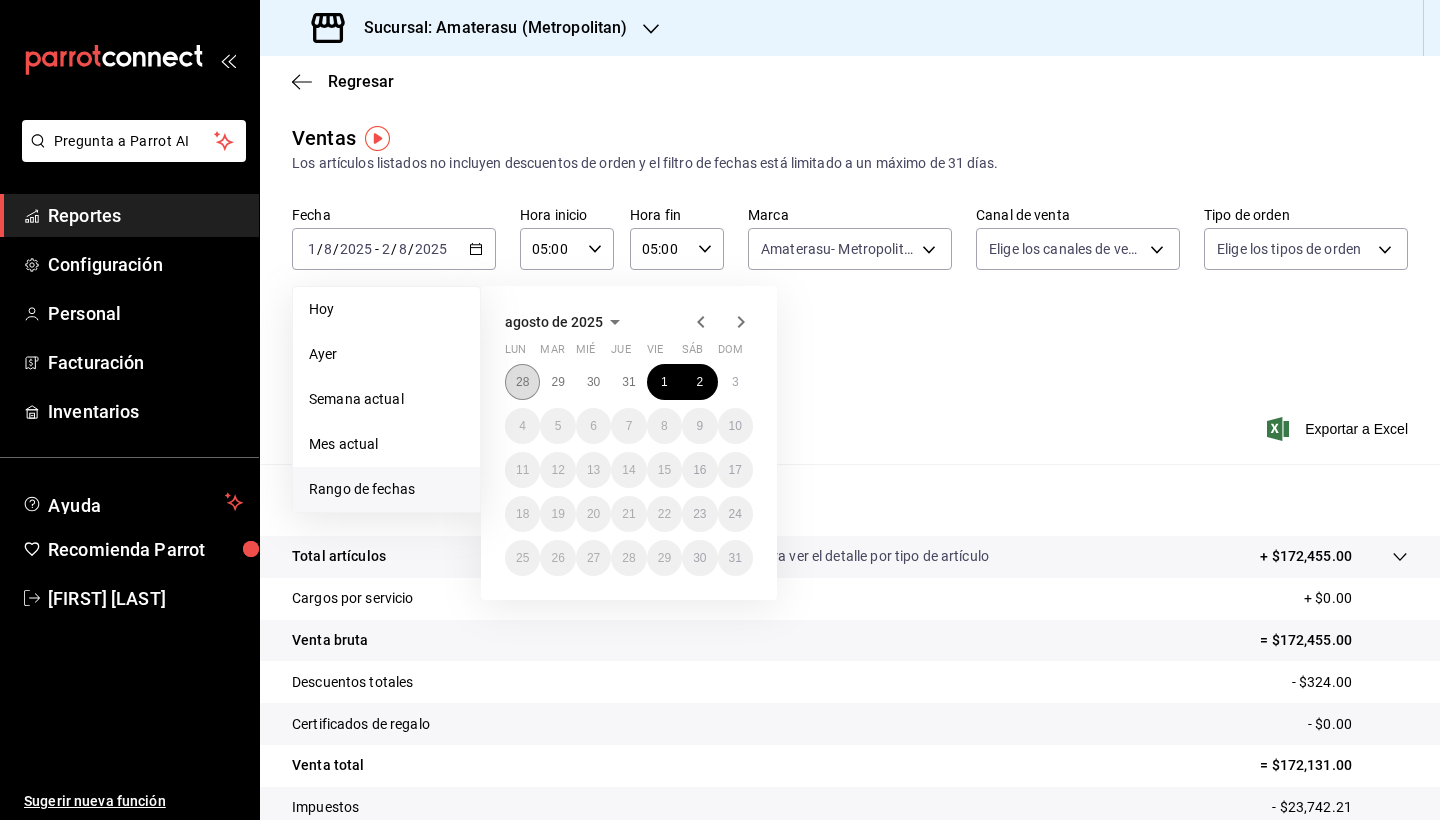 click on "28" at bounding box center (522, 382) 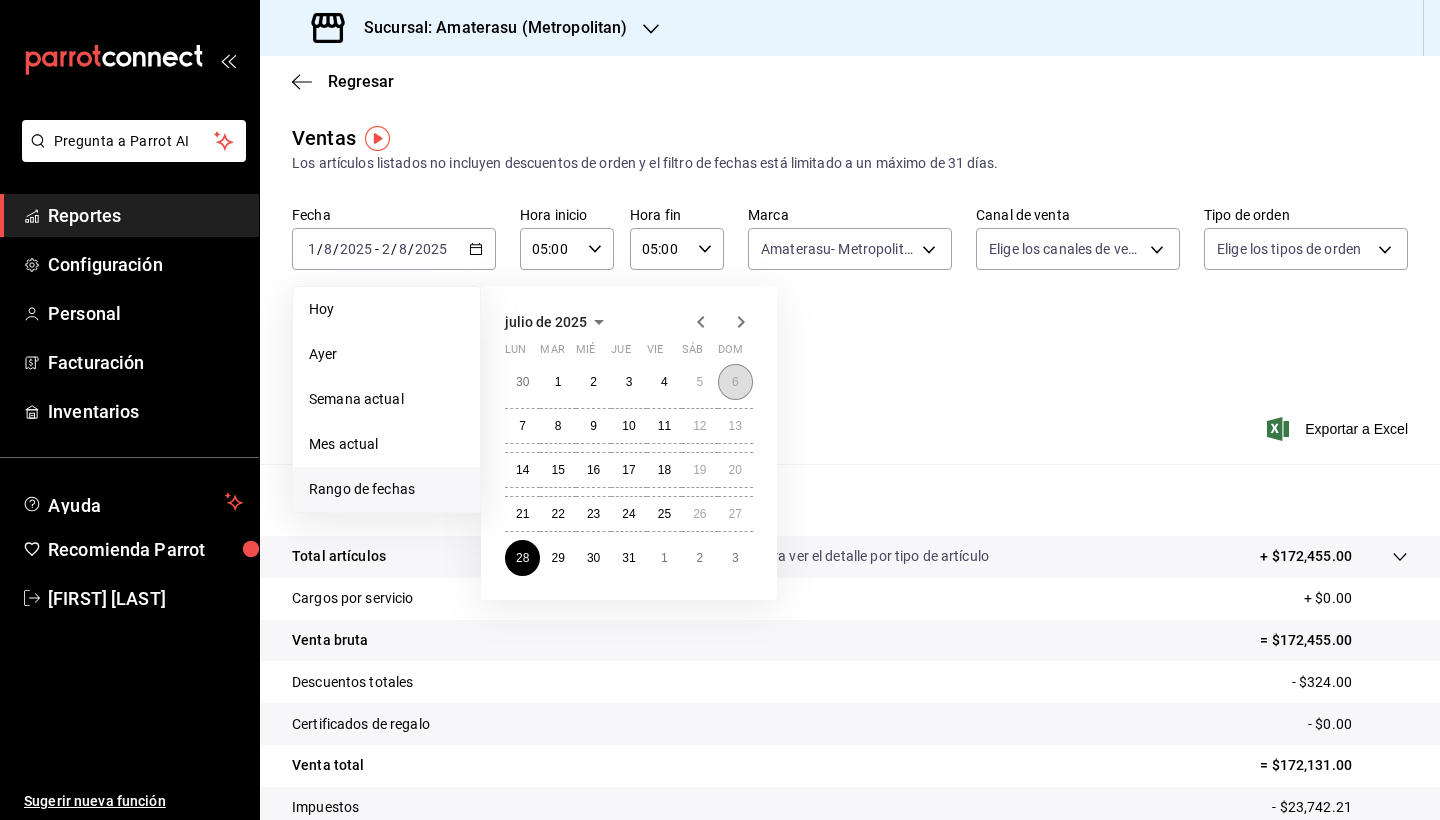 click on "6" at bounding box center (735, 382) 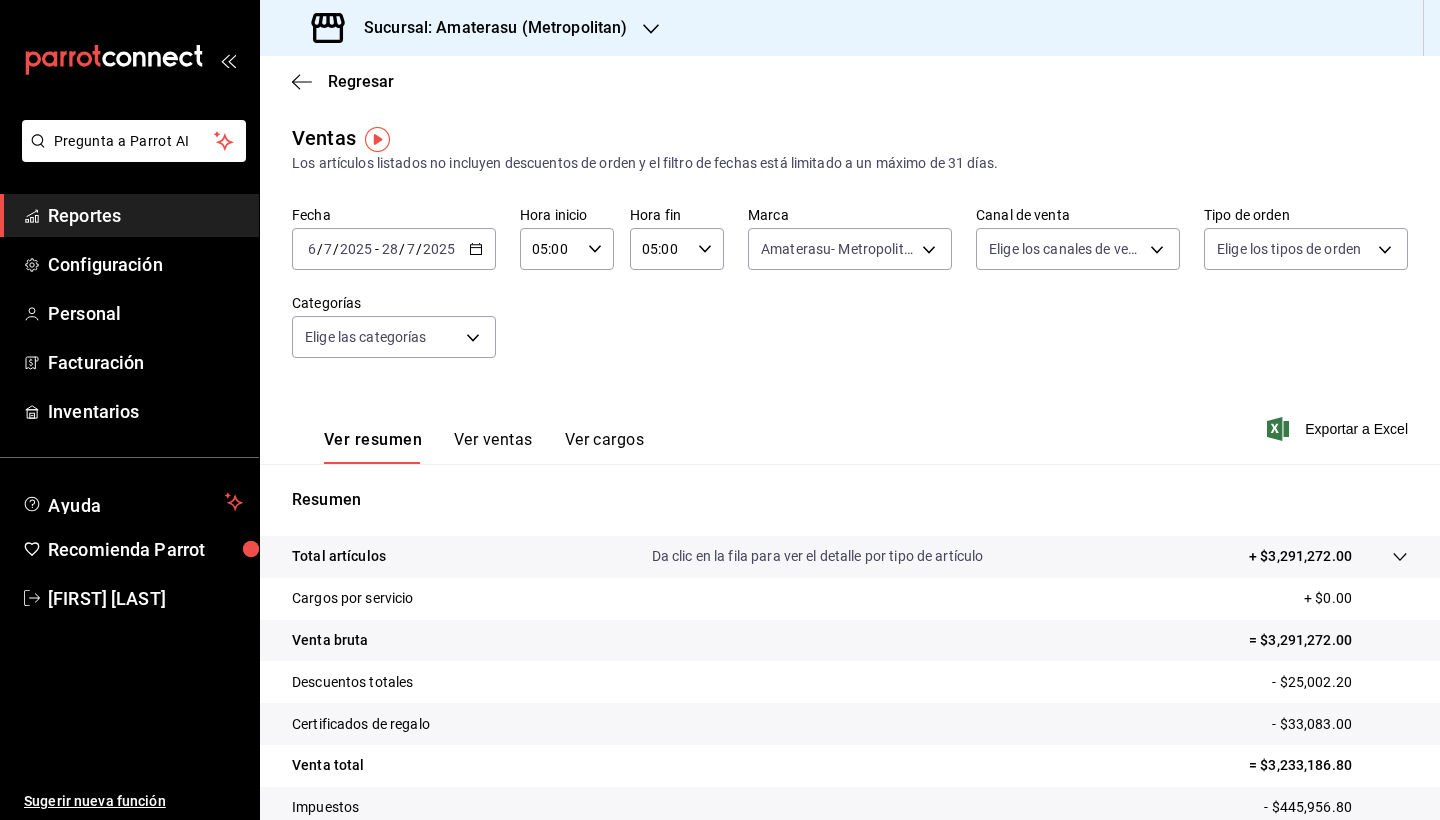 scroll, scrollTop: 0, scrollLeft: 0, axis: both 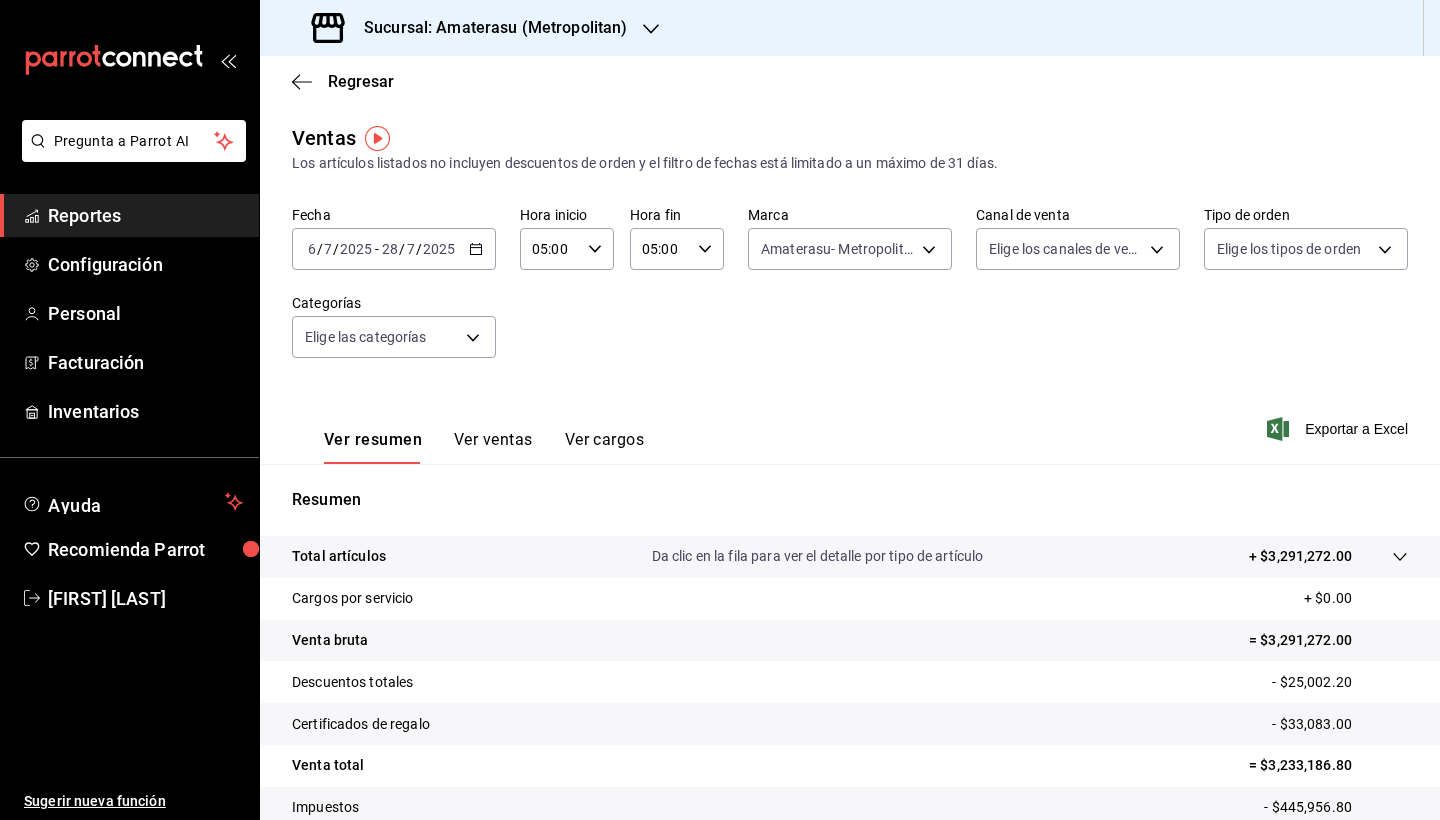 click on "[DATE] [DATE] - [DATE] [DATE]" at bounding box center [394, 249] 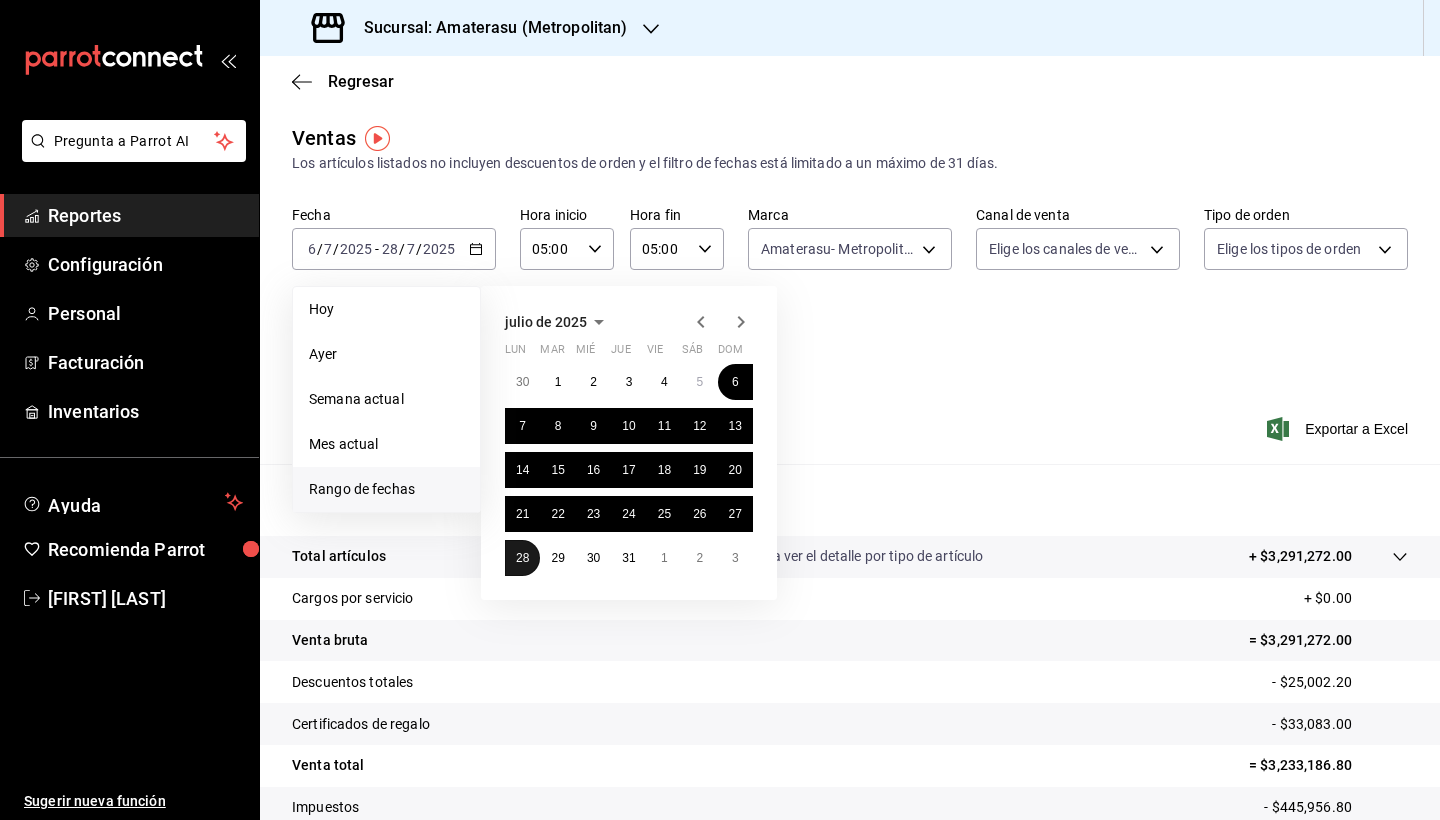 click on "28" at bounding box center (522, 558) 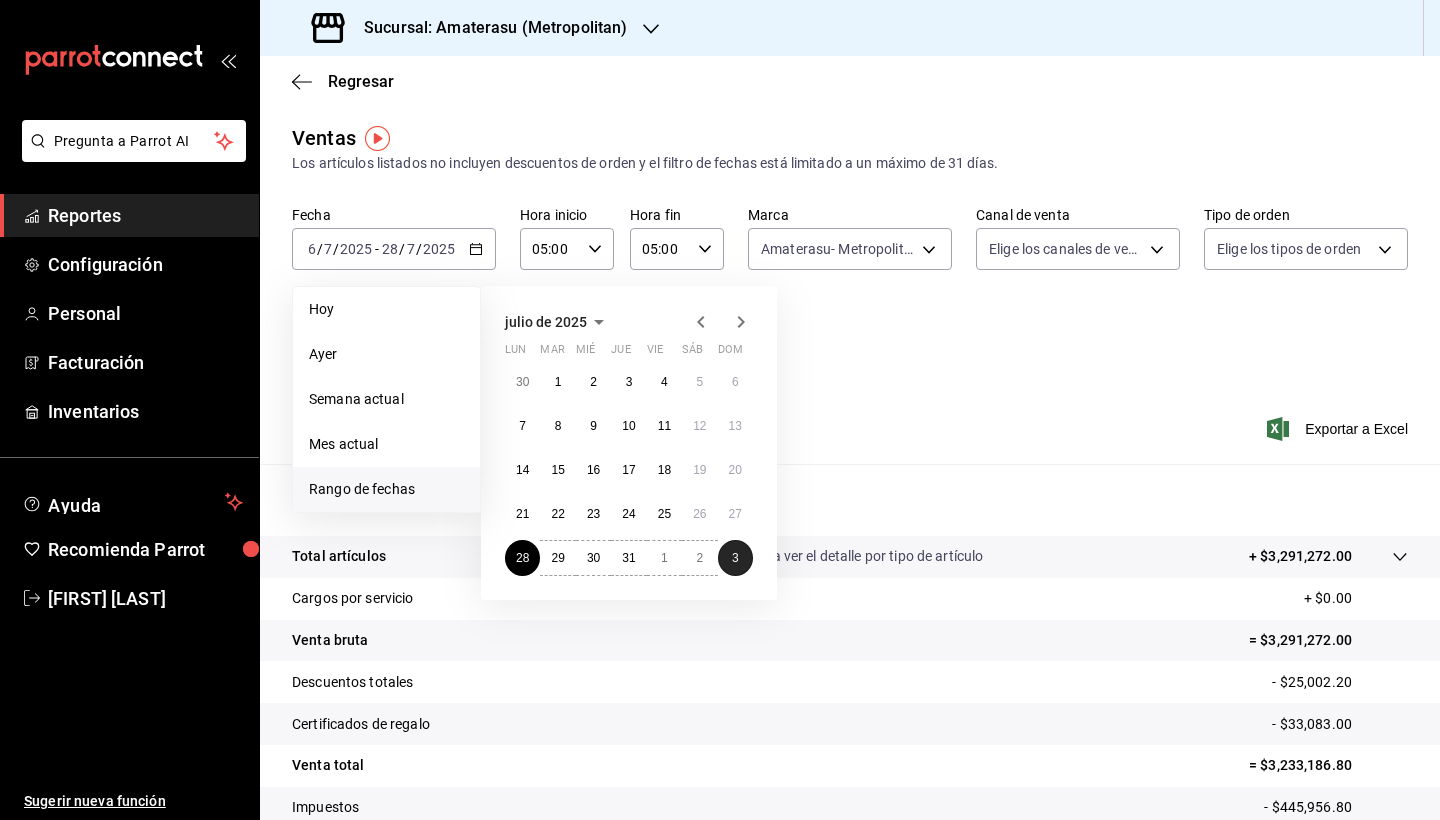 click on "3" at bounding box center (735, 558) 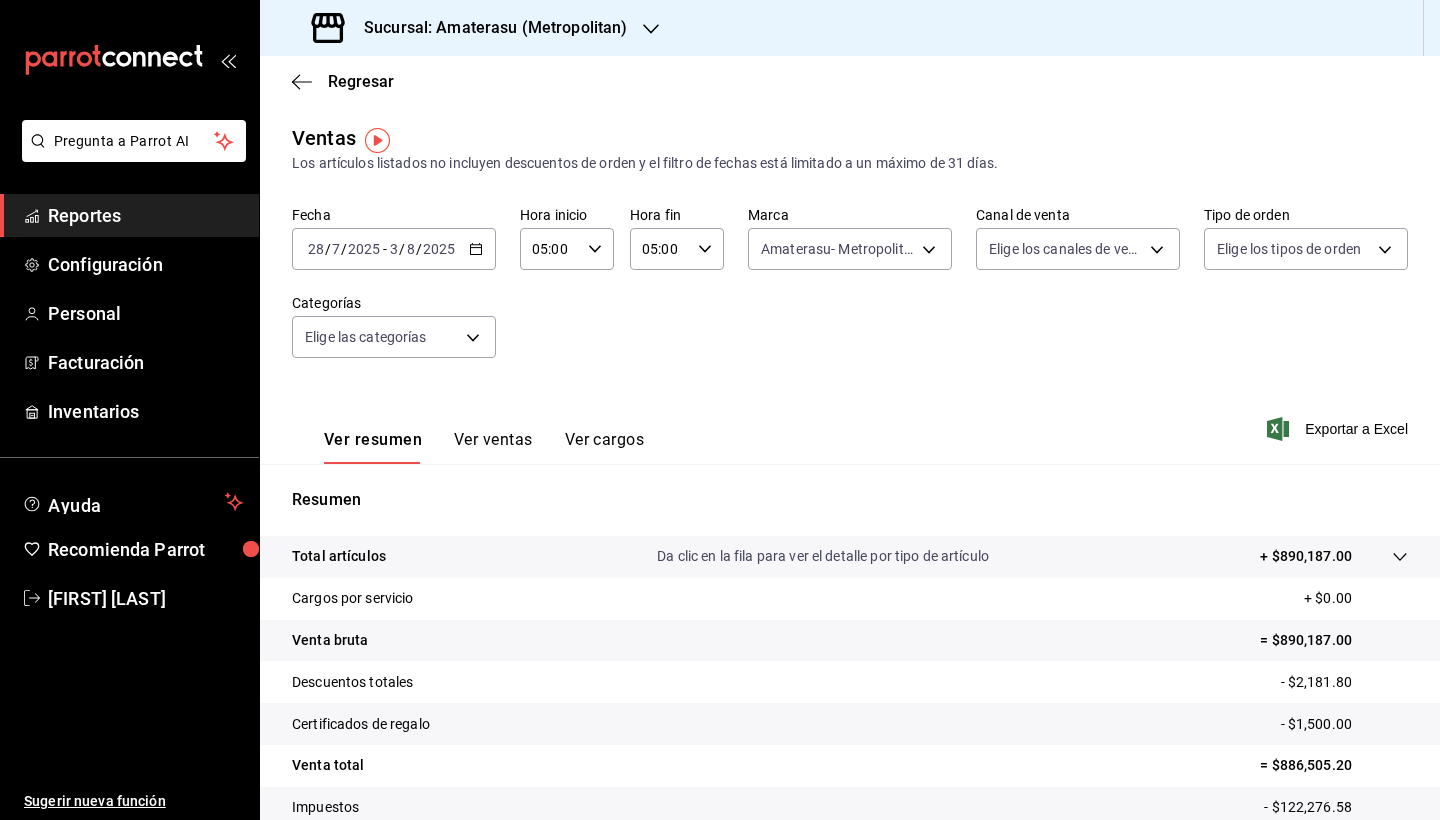 scroll, scrollTop: 0, scrollLeft: 0, axis: both 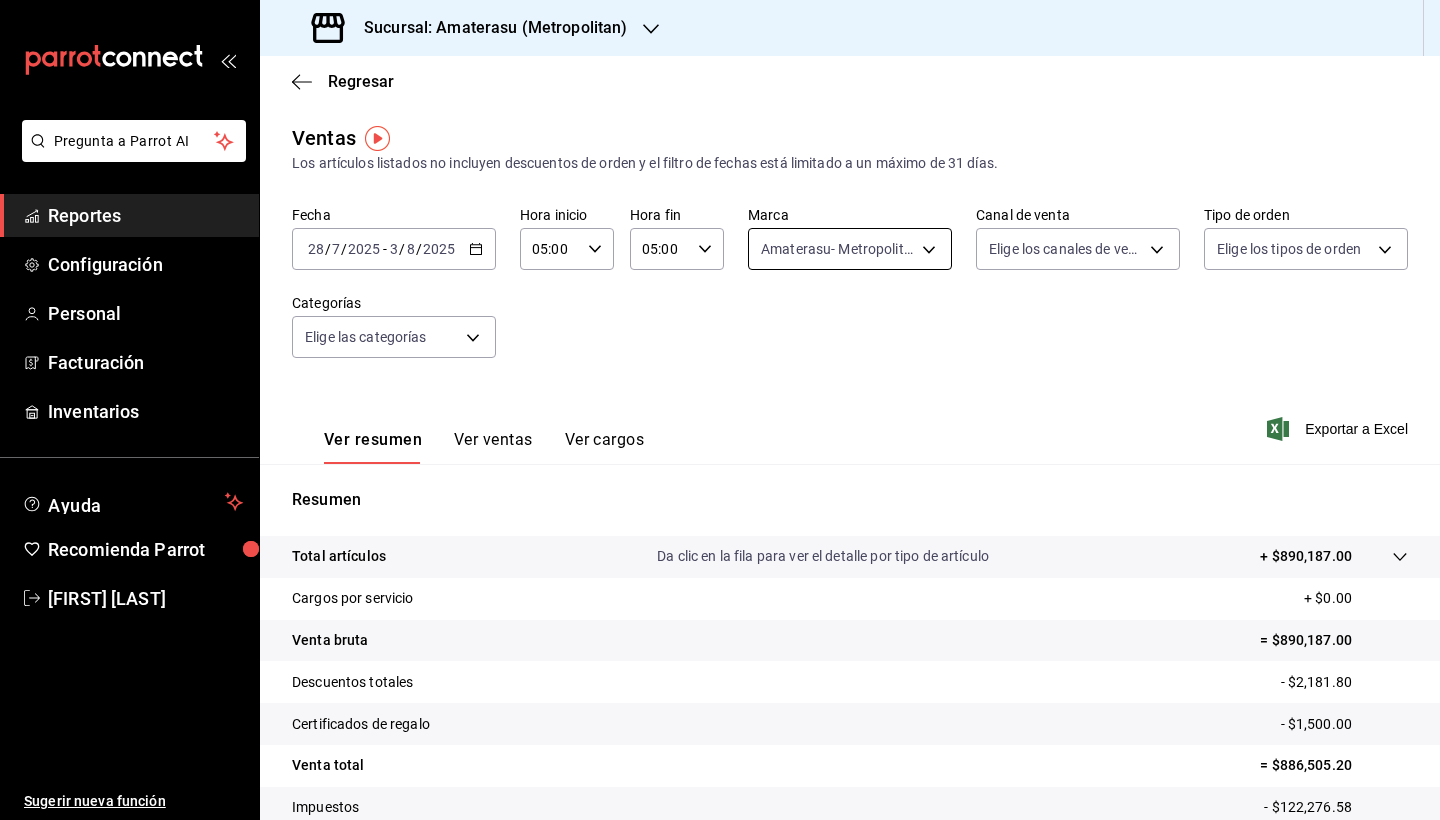click on "Pregunta a Parrot AI Reportes   Configuración   Personal   Facturación   Inventarios   Ayuda Recomienda Parrot   [FIRST] [LAST]   Sugerir nueva función   Sucursal: Amaterasu ([REGION]) Regresar Ventas Los artículos listados no incluyen descuentos de orden y el filtro de fechas está limitado a un máximo de 31 días. Fecha [DATE] [DATE] / [DATE] / [DATE] - [DATE] [DATE] / [DATE] / [DATE] Hora inicio [TIME] Hora inicio Hora fin [TIME] Hora fin Marca Amaterasu- [REGION] e4cd7fcb-d45b-43ae-a99f-ad4ccfcd9032 Canal de venta Elige los canales de venta Tipo de orden Elige los tipos de orden Categorías Elige las categorías Ver resumen Ver ventas Ver cargos Exportar a Excel Resumen Total artículos Da clic en la fila para ver el detalle por tipo de artículo + $890,187.00 Cargos por servicio + $0.00 Venta bruta = $890,187.00 Descuentos totales - $2,181.80 Certificados de regalo - $1,500.00 Venta total = $886,505.20 Impuestos - $122,276.58 Venta neta = $764,228.62 GANA 1 MES GRATIS EN TU SUSCRIPCIÓN AQUÍ Ver video tutorial" at bounding box center (720, 410) 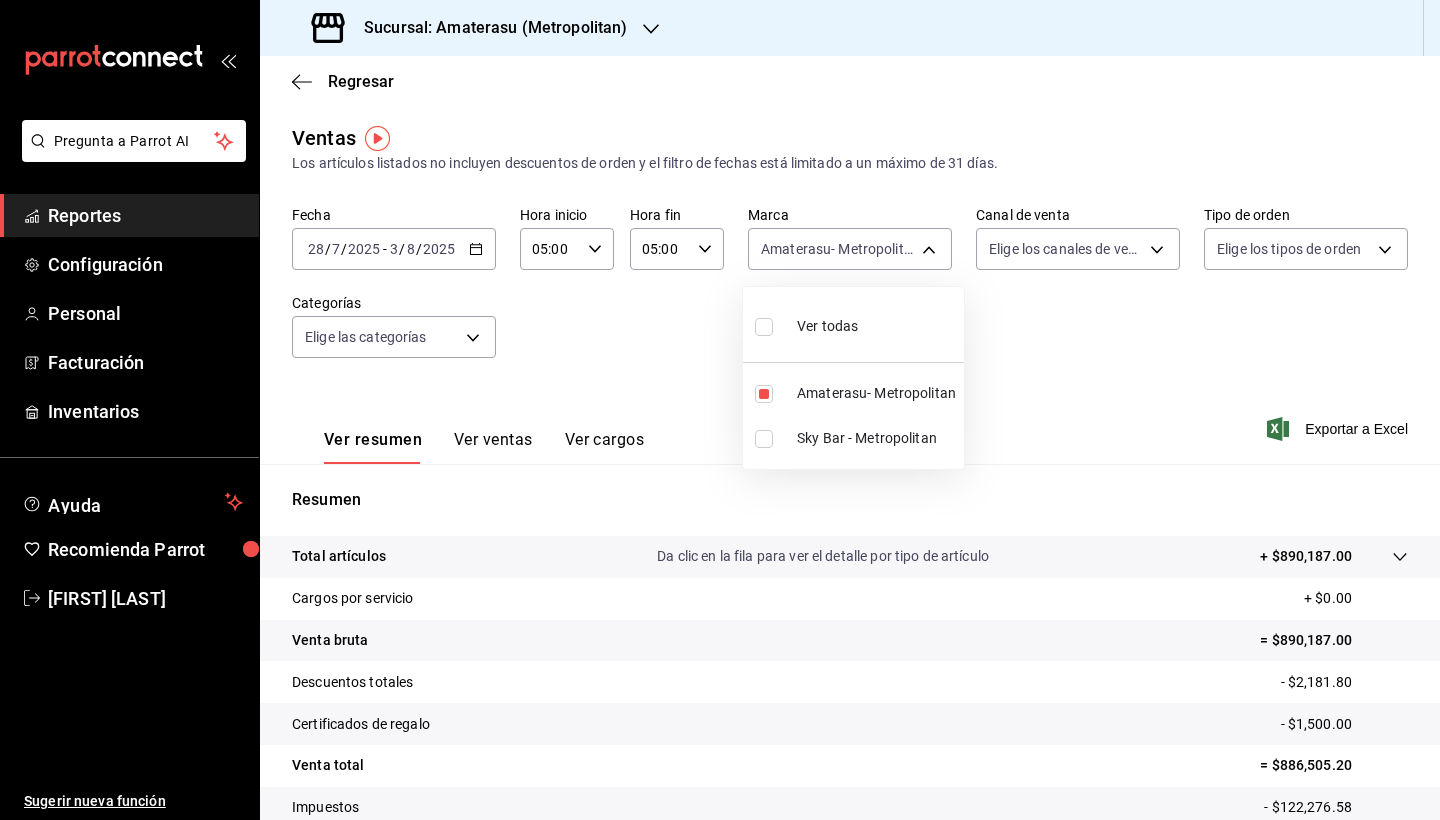 click at bounding box center [764, 327] 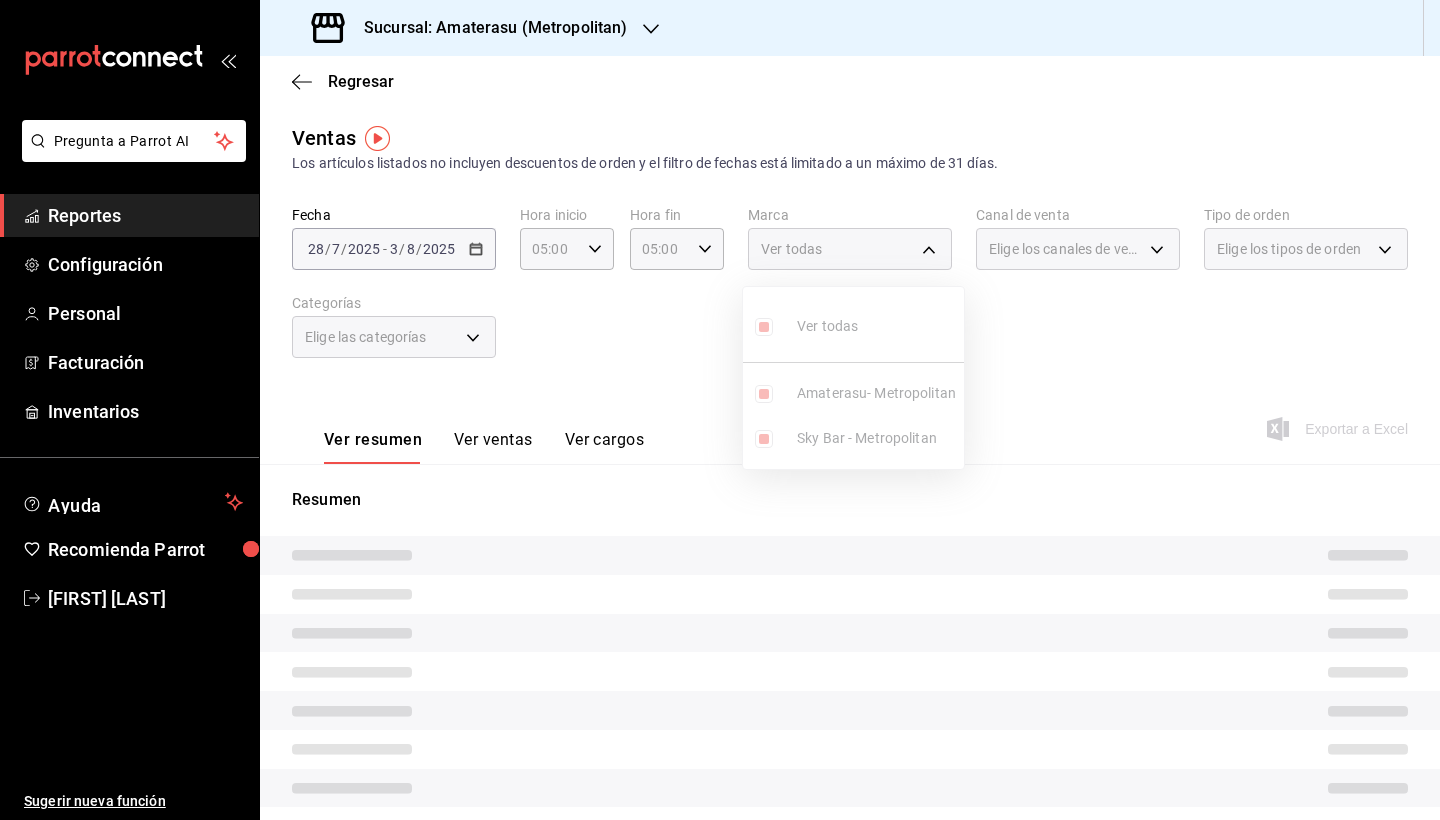 click at bounding box center (720, 410) 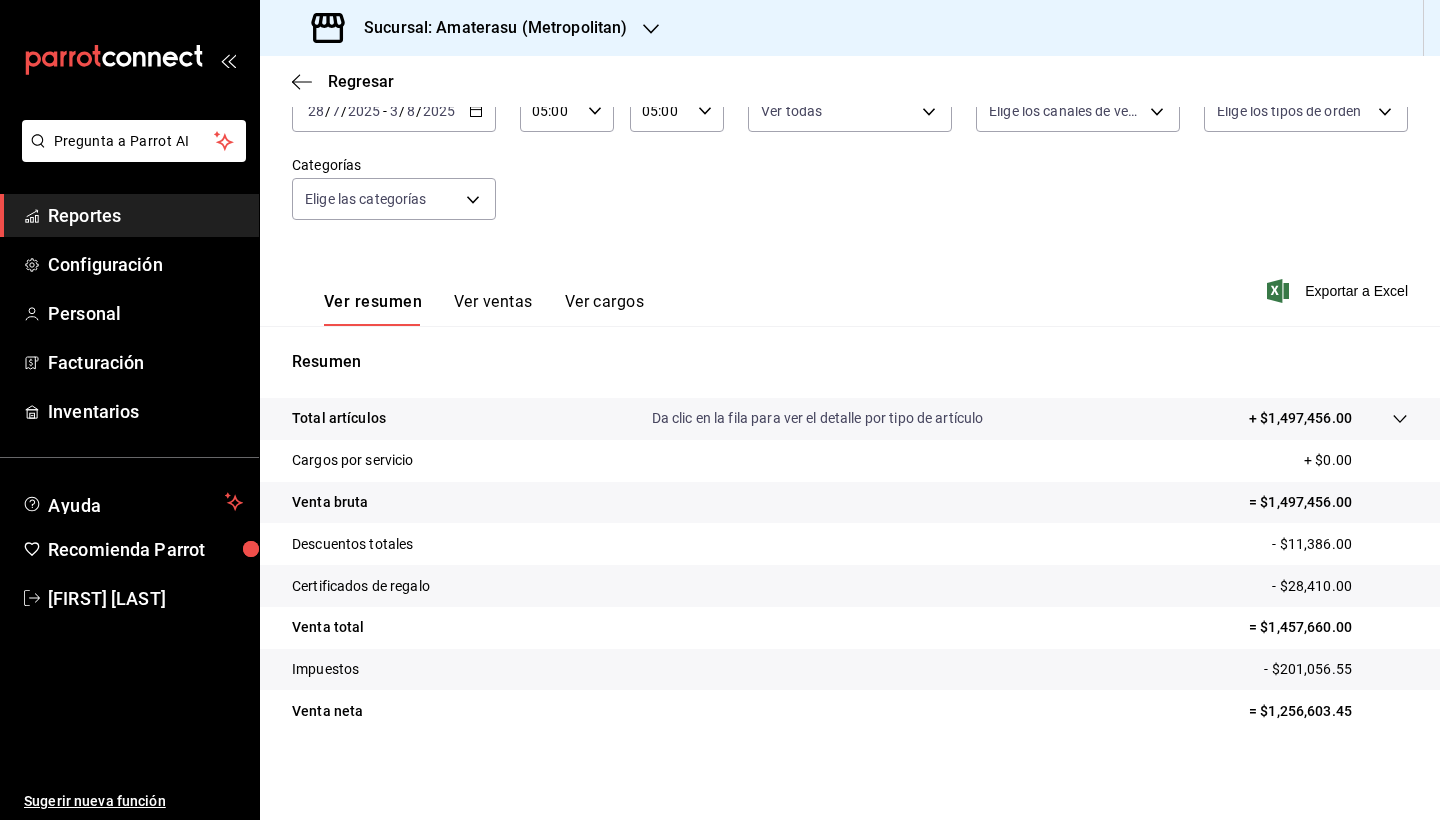 scroll, scrollTop: 138, scrollLeft: 0, axis: vertical 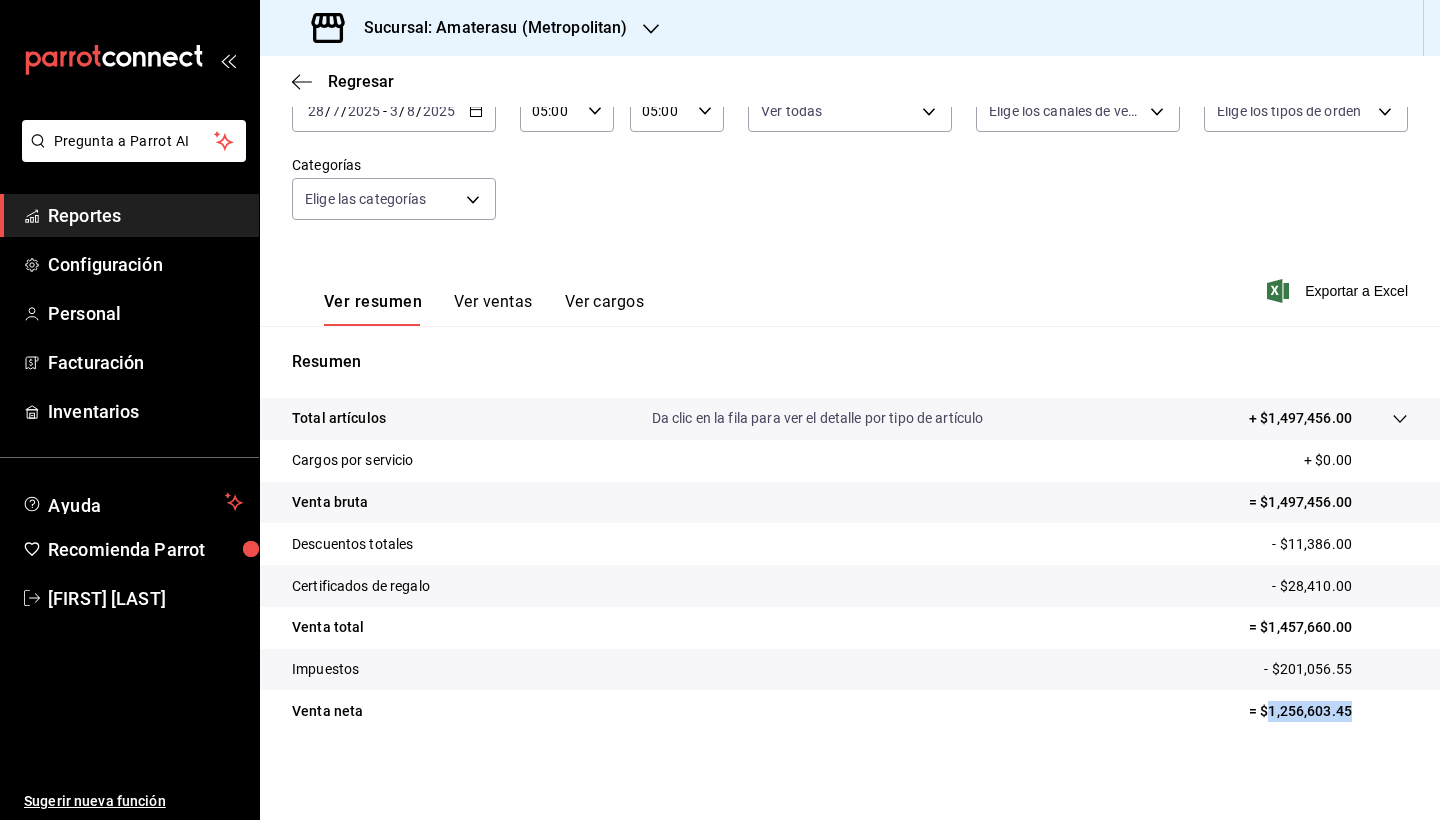 drag, startPoint x: 1254, startPoint y: 714, endPoint x: 1358, endPoint y: 714, distance: 104 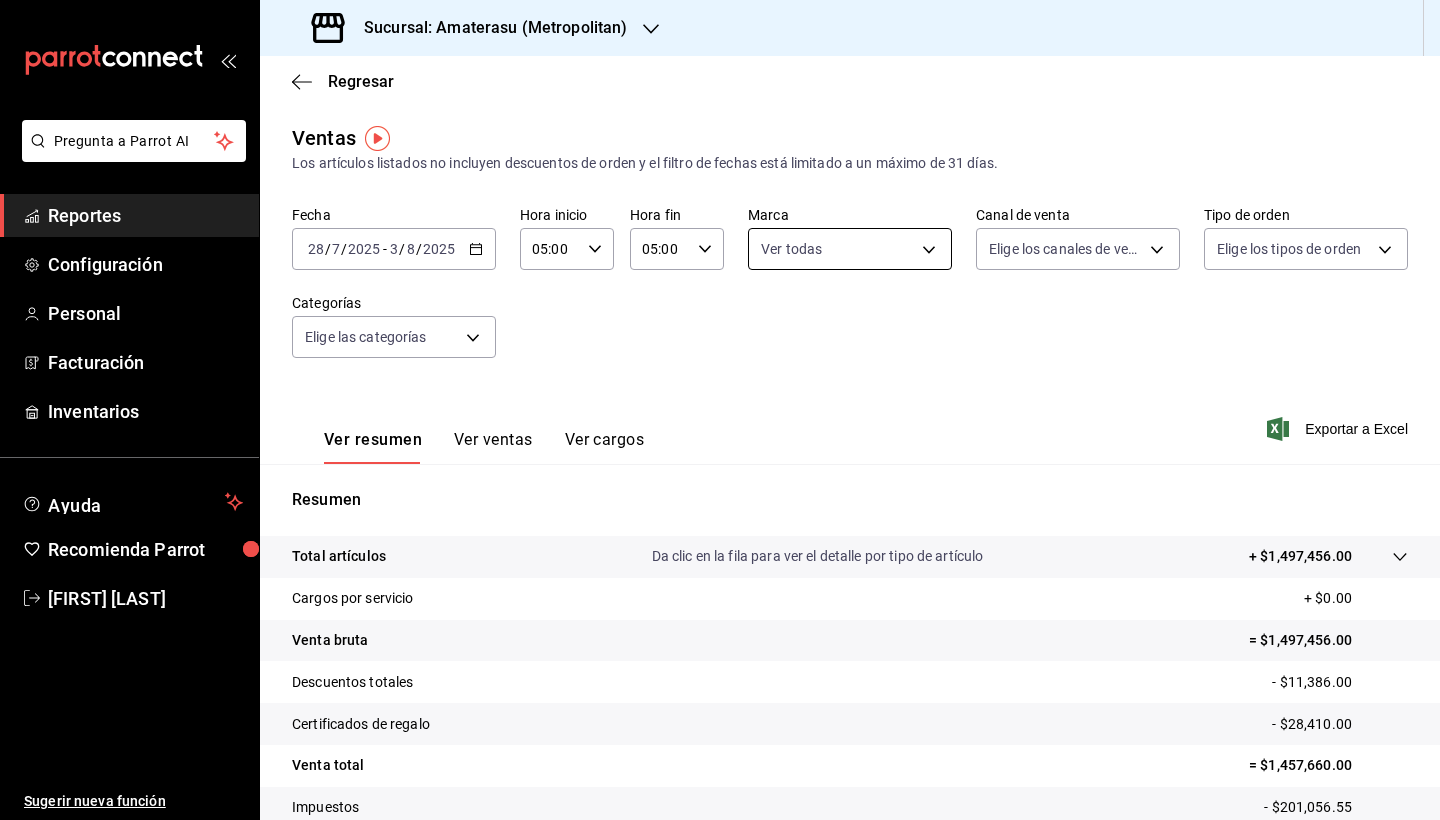 click on "Pregunta a Parrot AI Reportes   Configuración   Personal   Facturación   Inventarios   Ayuda Recomienda Parrot   [FIRST] [LAST]   Sugerir nueva función   Sucursal: Amaterasu ([REGION]) Regresar Ventas Los artículos listados no incluyen descuentos de orden y el filtro de fechas está limitado a un máximo de 31 días. Fecha [DATE] [DATE] - [DATE] [DATE] Hora inicio [TIME] Hora inicio Hora fin [TIME] Hora fin Marca Ver todas e4cd7fcb-d45b-43ae-a99f-ad4ccfcd9032,f3afaab8-8c3d-4e49-a299-af9bdf6027b2 Canal de venta Elige los canales de venta Tipo de orden Elige los tipos de orden Categorías Elige las categorías Ver resumen Ver ventas Ver cargos Exportar a Excel Resumen Total artículos Da clic en la fila para ver el detalle por tipo de artículo + $1,497,456.00 Cargos por servicio + $0.00 Venta bruta = $1,497,456.00 Descuentos totales - $11,386.00 Certificados de regalo - $28,410.00 Venta total = $1,457,660.00 Impuestos - $201,056.55 Venta neta = $1,256,603.45 Ver video tutorial Reportes" at bounding box center (720, 410) 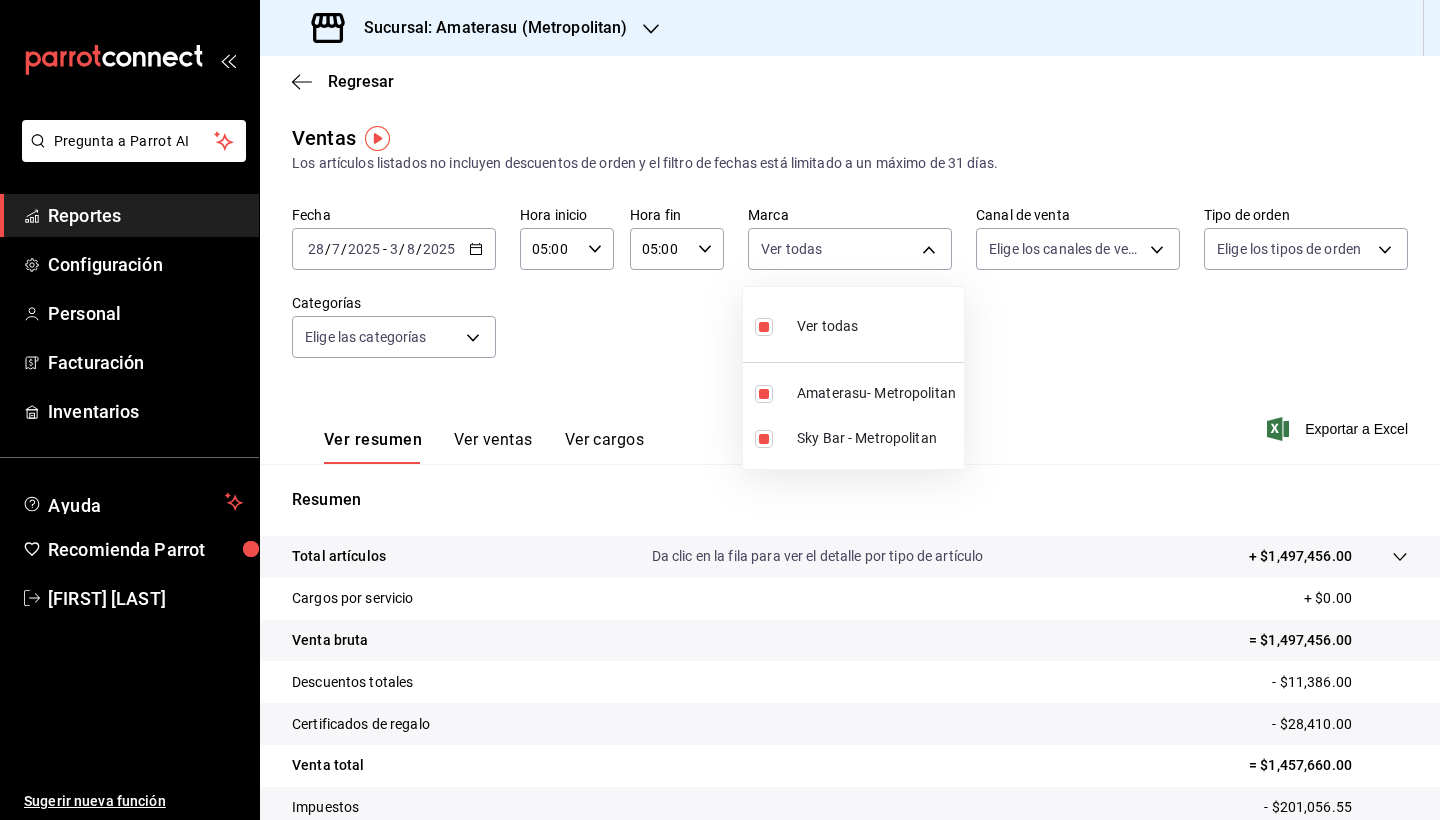 click at bounding box center [764, 327] 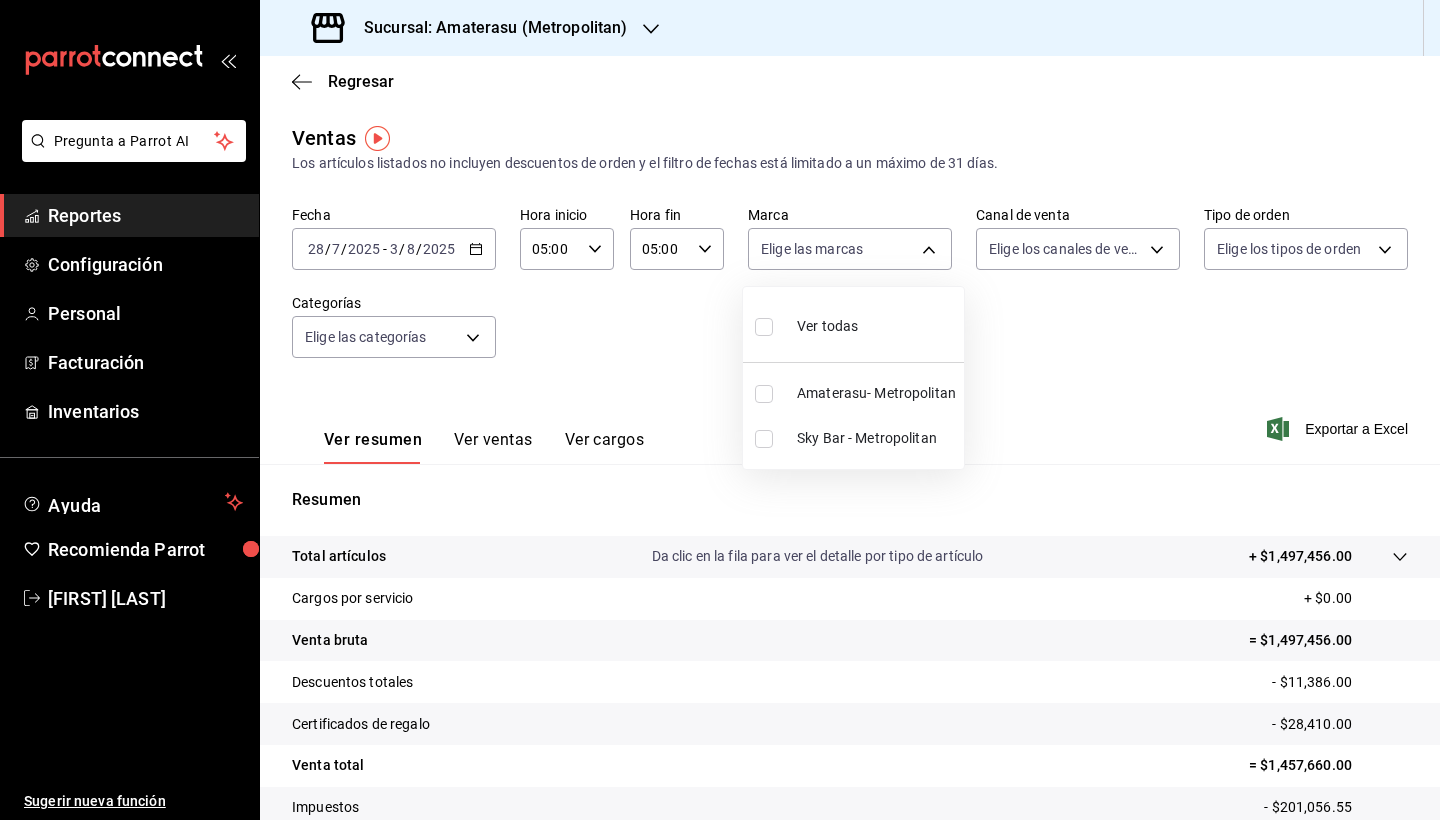 type 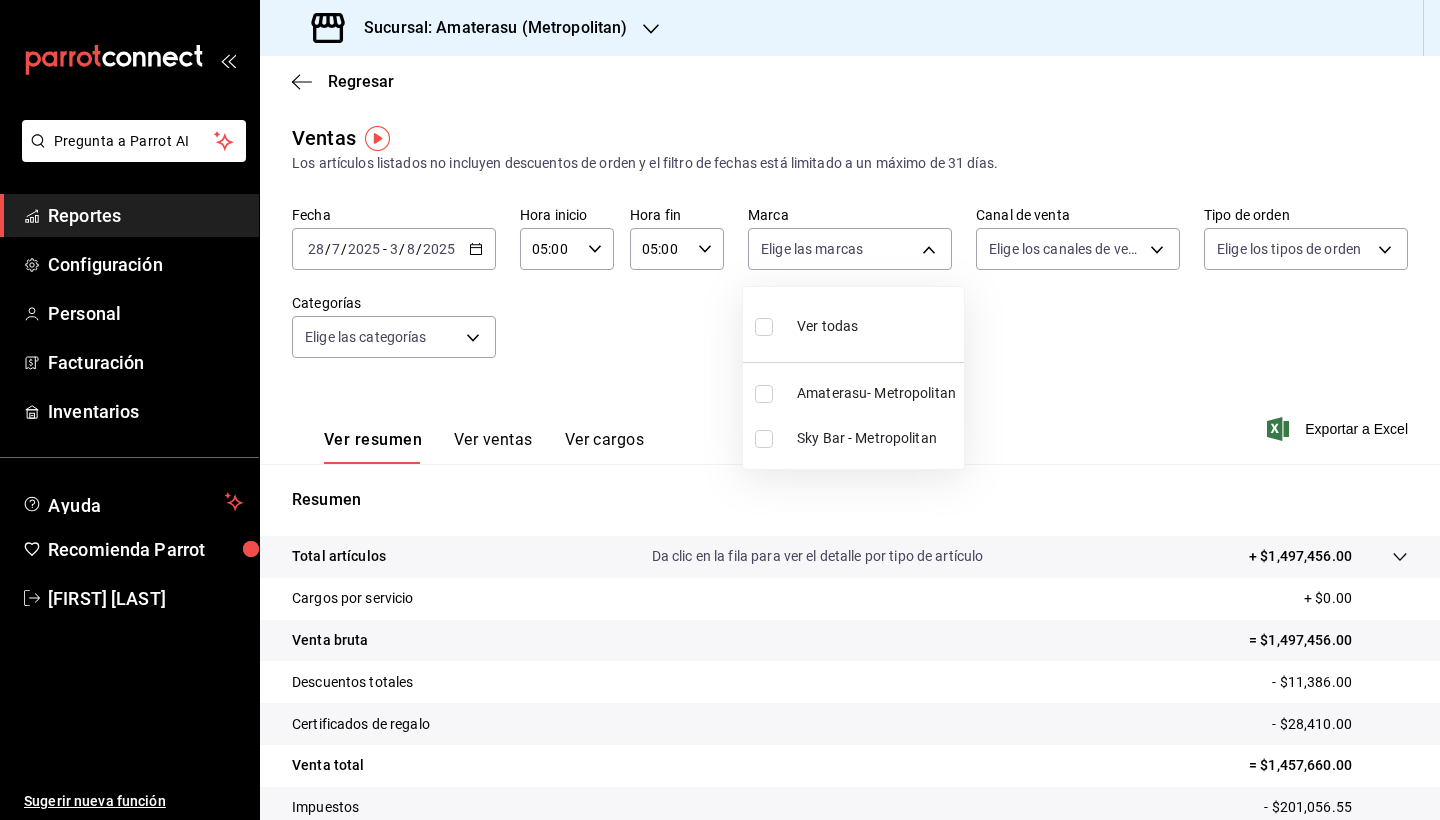 click at bounding box center (764, 439) 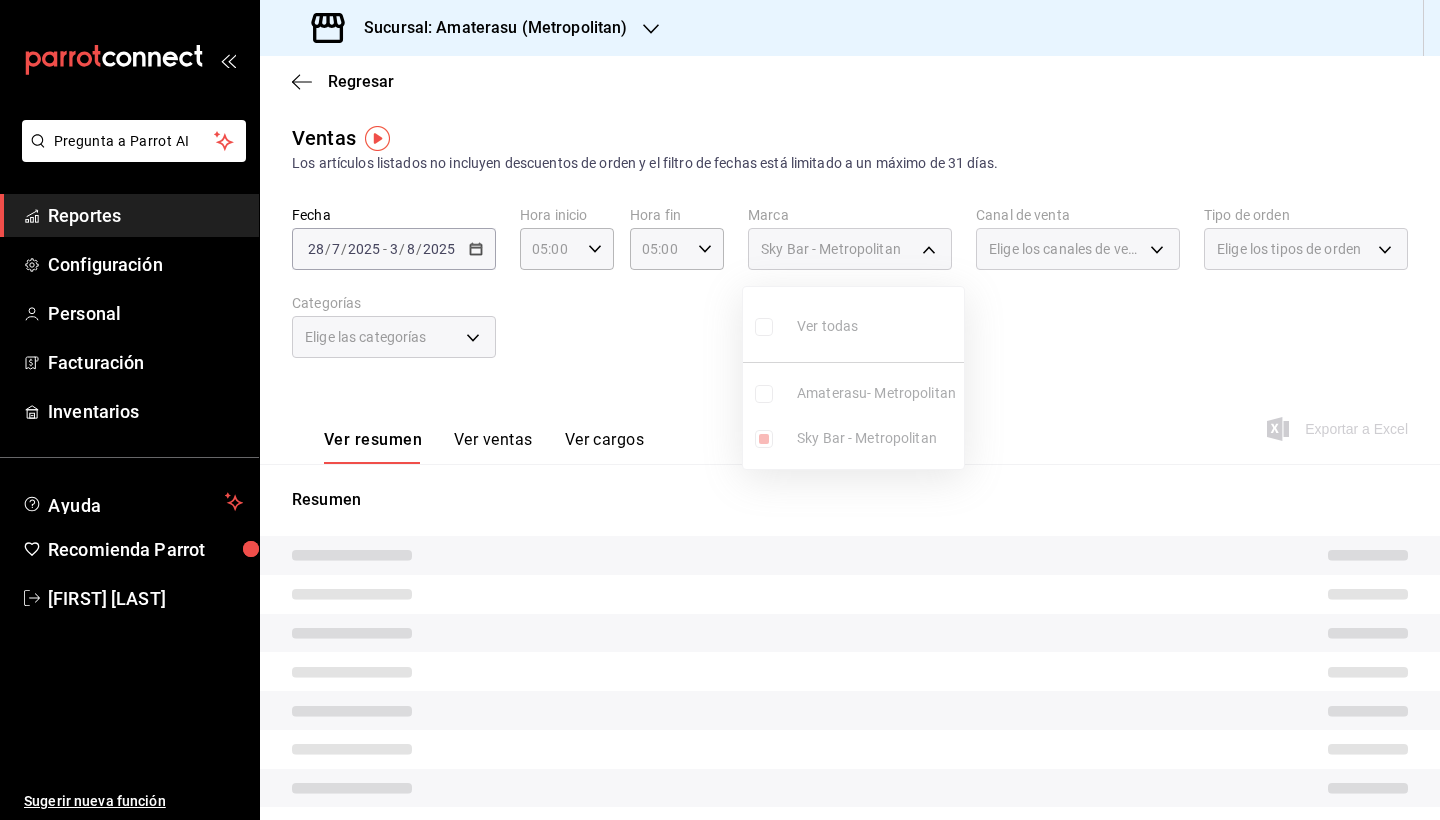 click at bounding box center (720, 410) 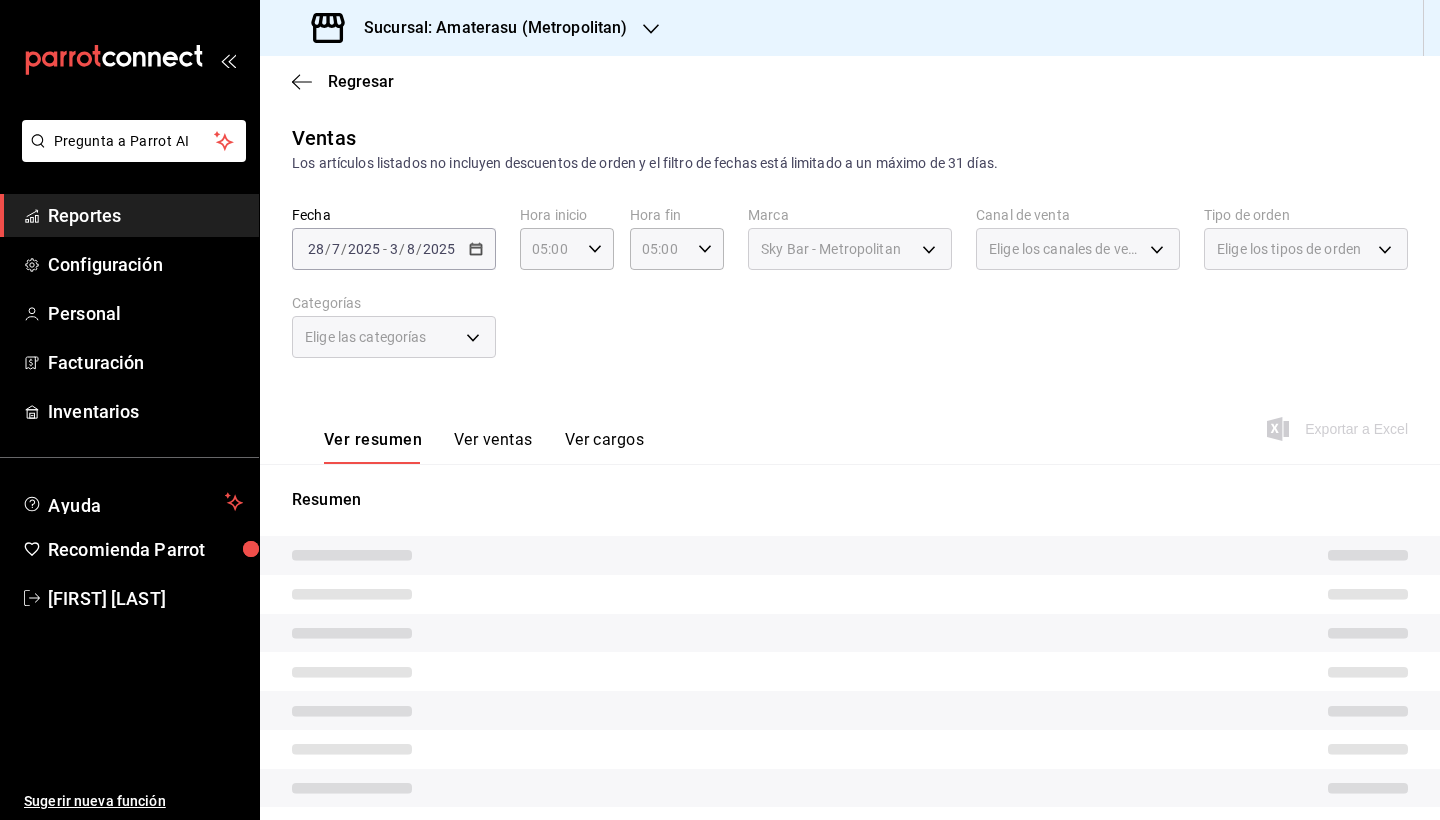scroll, scrollTop: 153, scrollLeft: 0, axis: vertical 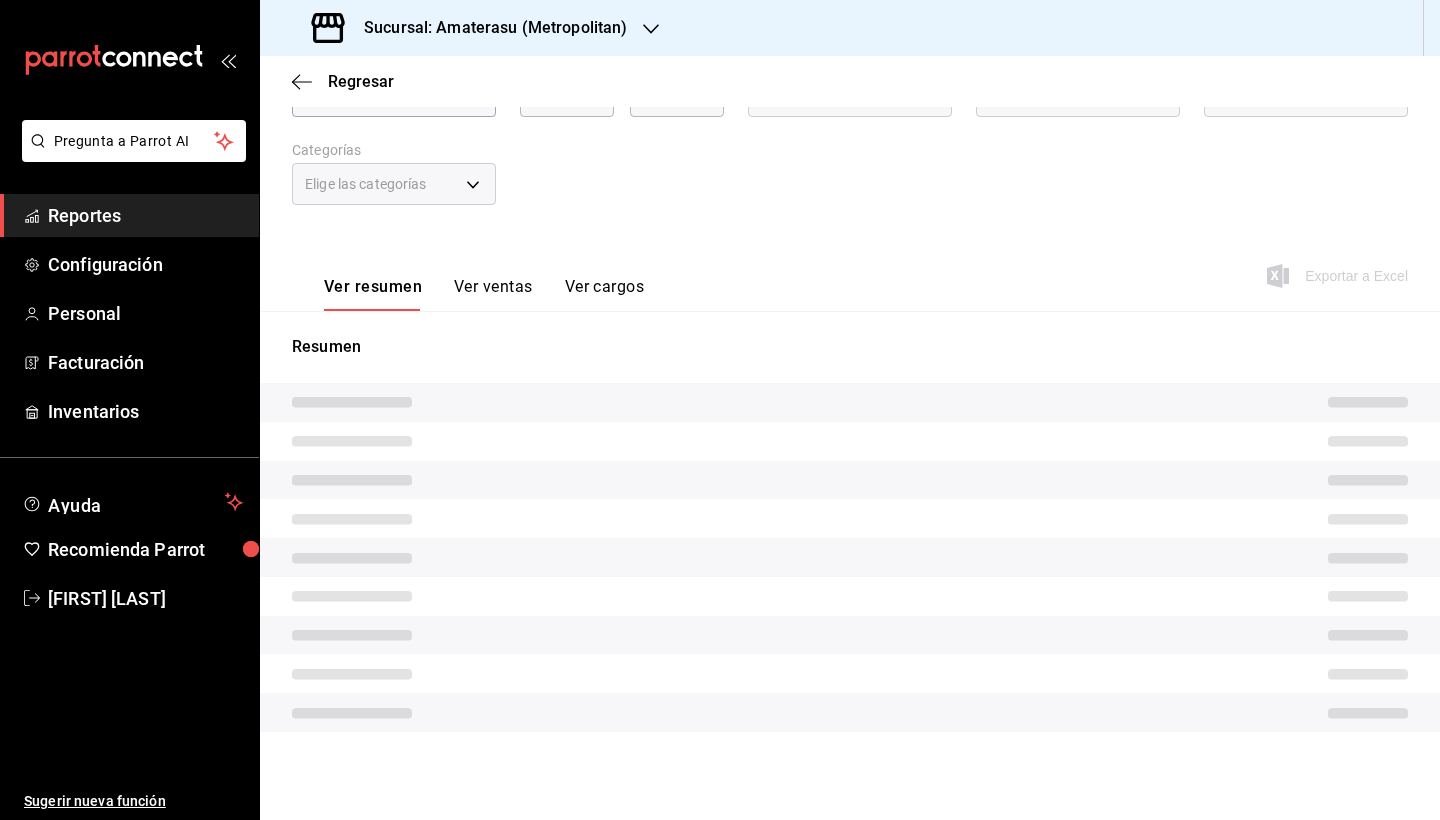 click at bounding box center [850, 557] 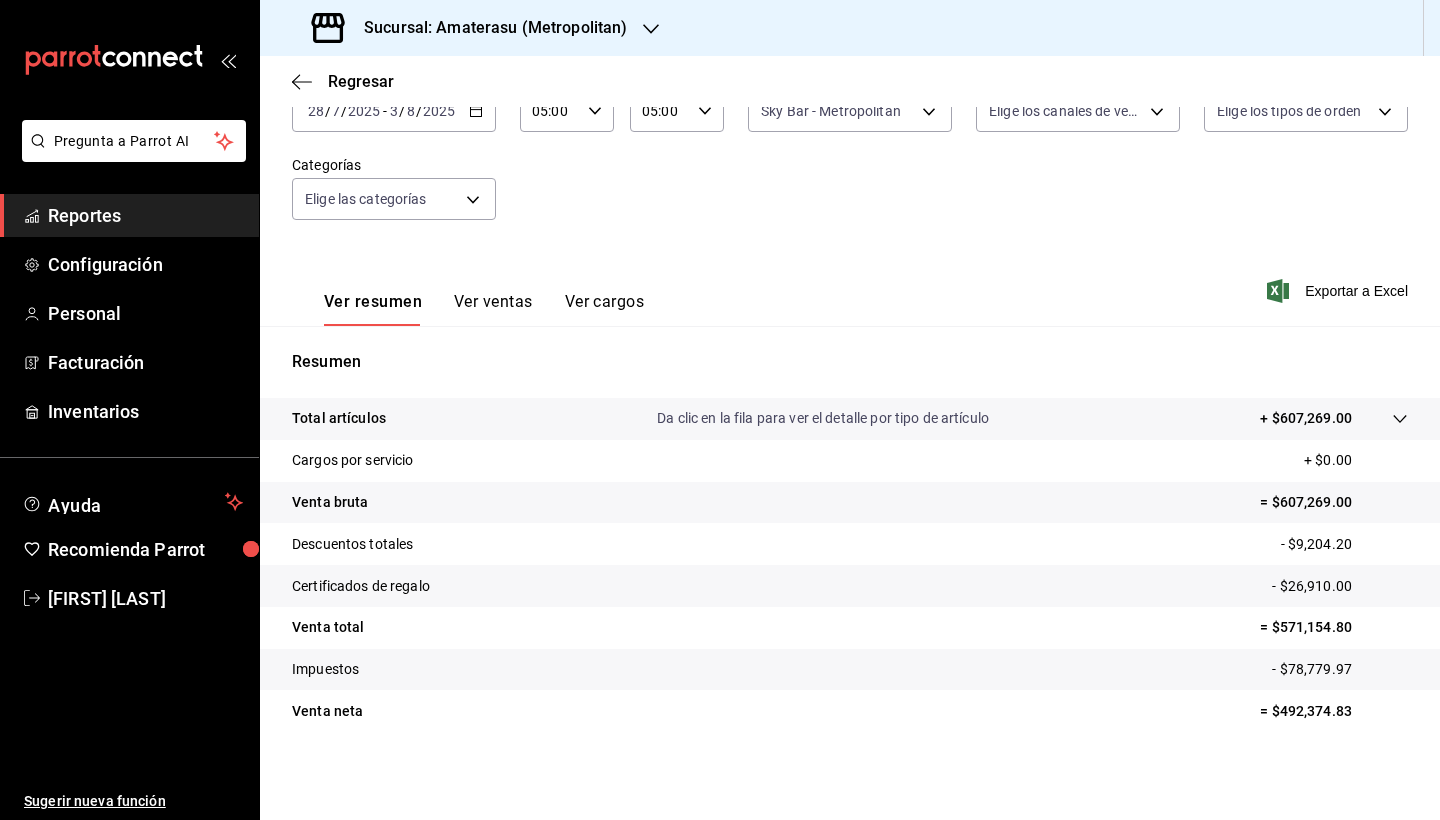 scroll, scrollTop: 138, scrollLeft: 0, axis: vertical 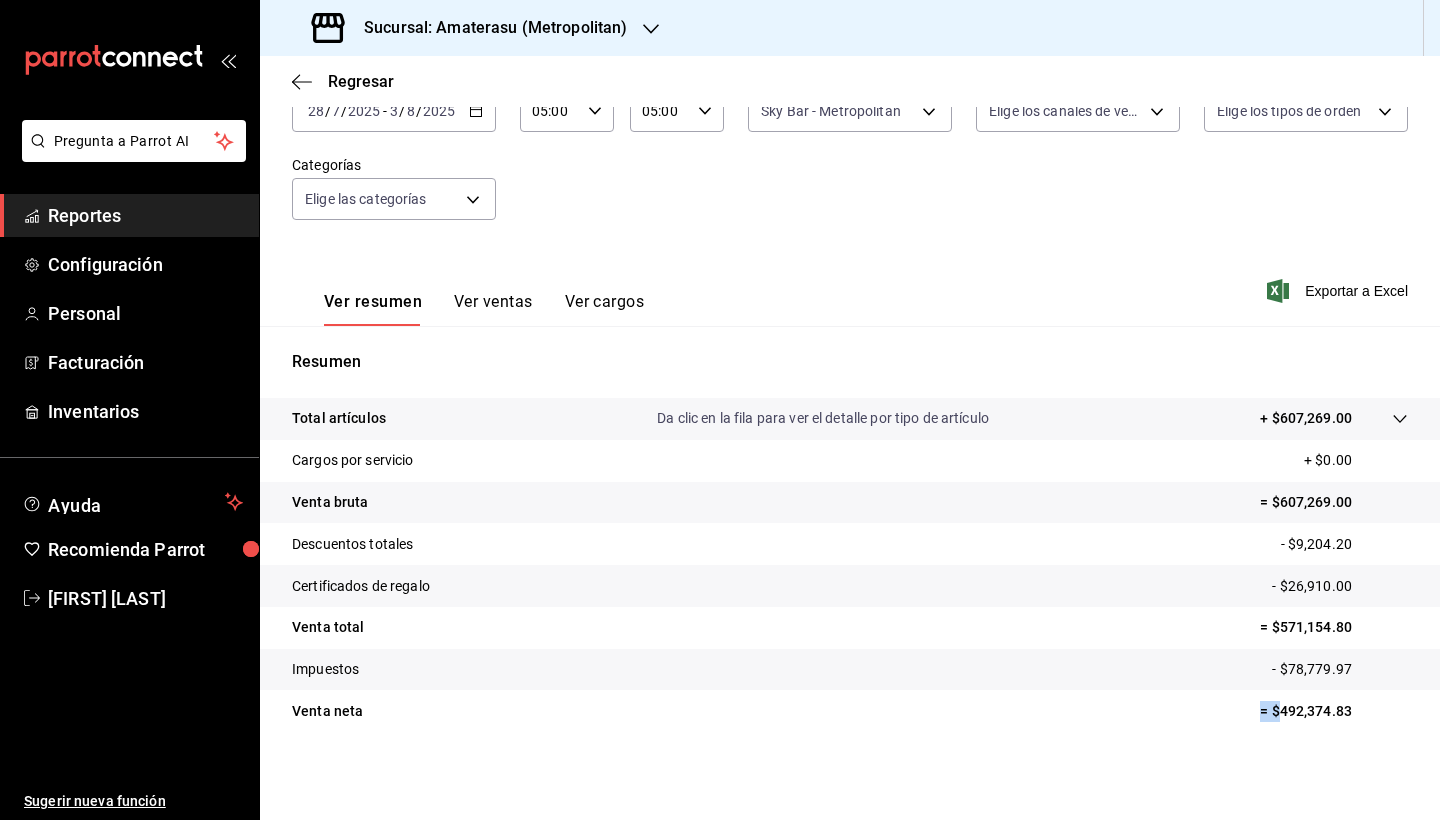 drag, startPoint x: 1263, startPoint y: 698, endPoint x: 1346, endPoint y: 700, distance: 83.02409 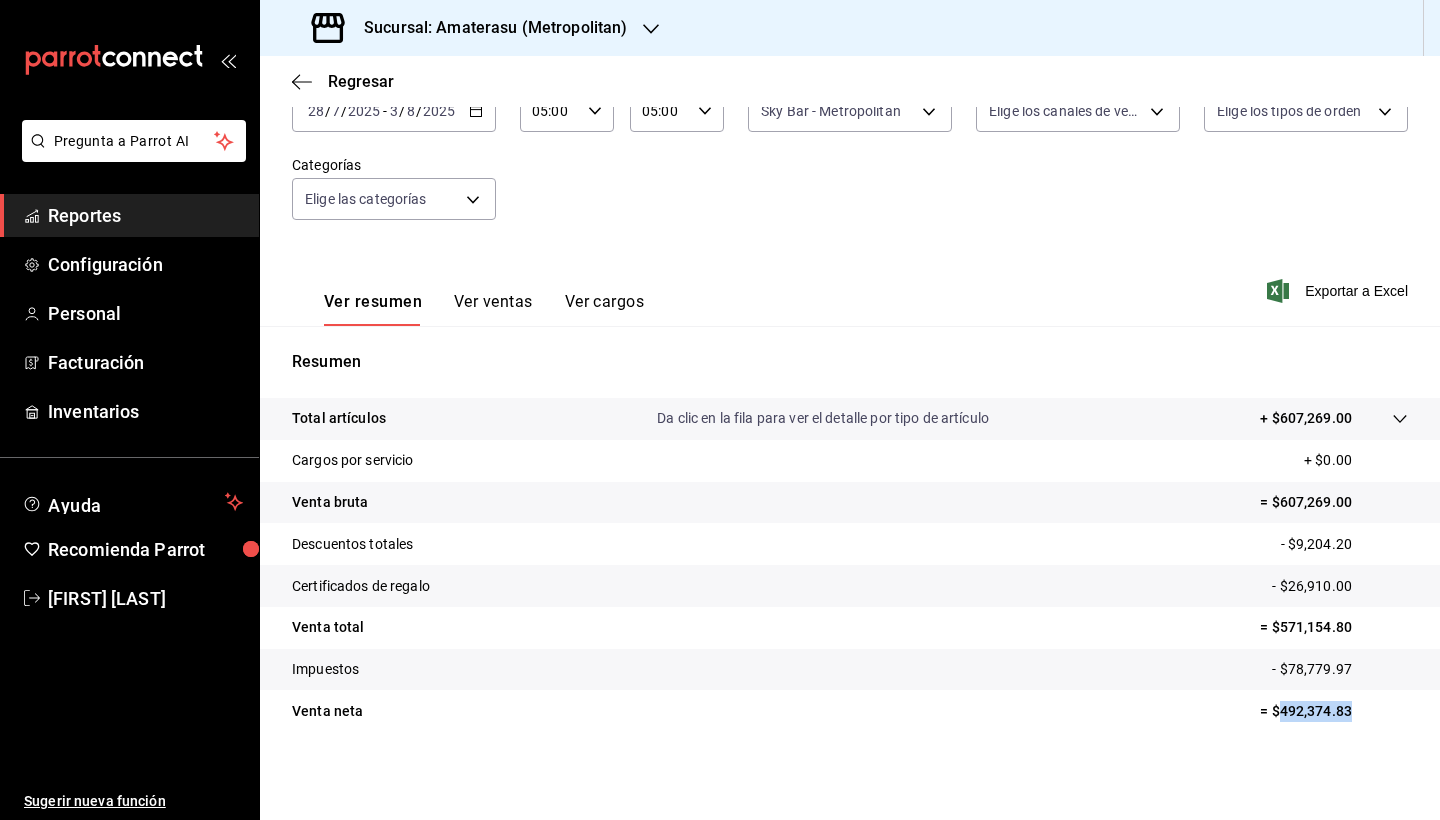 drag, startPoint x: 1284, startPoint y: 717, endPoint x: 1343, endPoint y: 717, distance: 59 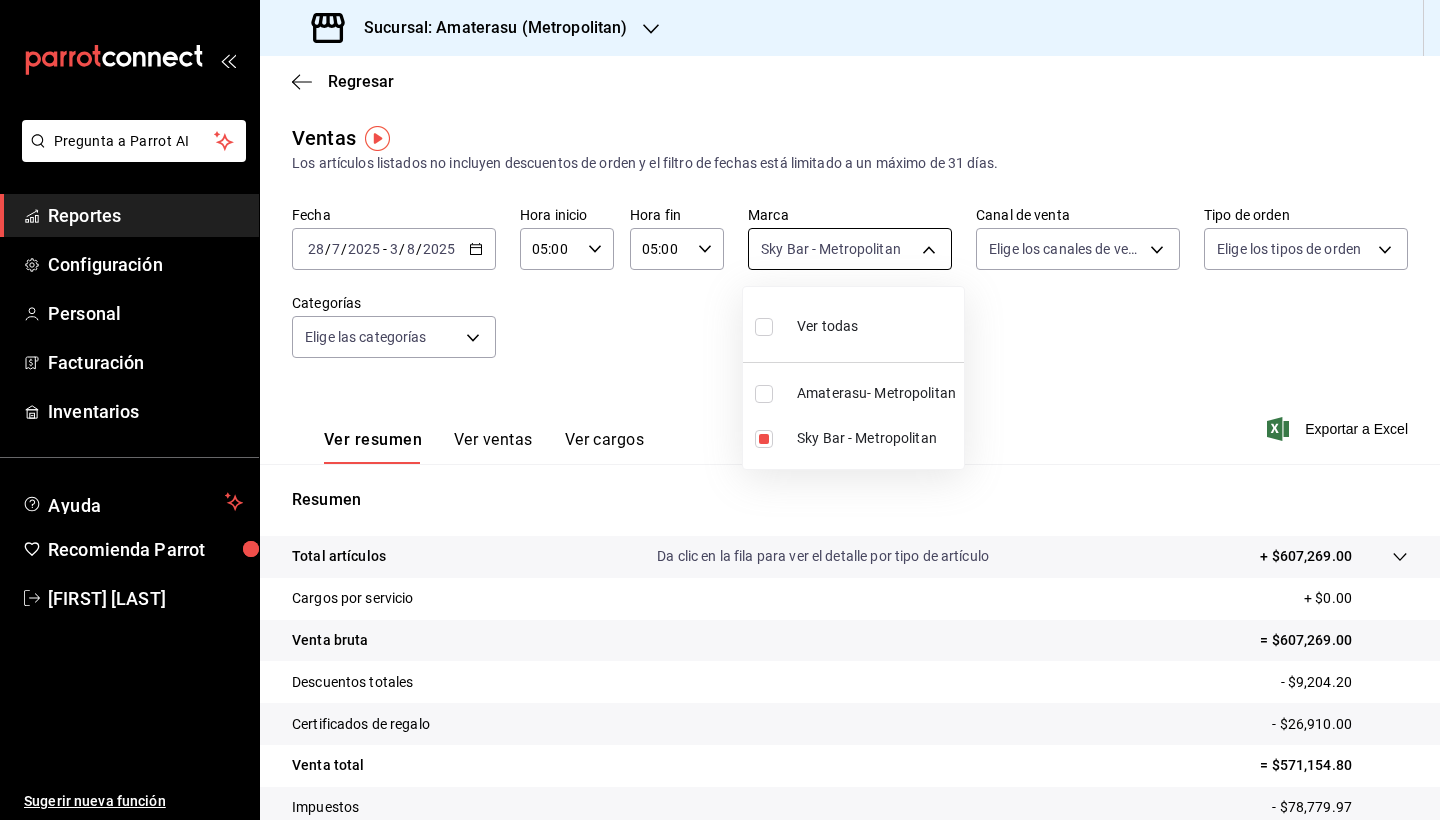 click on "Pregunta a Parrot AI Reportes   Configuración   Personal   Facturación   Inventarios   Ayuda Recomienda Parrot   [FIRST] [LAST]   Sugerir nueva función   Sucursal: Amaterasu ([REGION]) Regresar Ventas Los artículos listados no incluyen descuentos de orden y el filtro de fechas está limitado a un máximo de 31 días. Fecha [DATE] [DATE] / [DATE] / [DATE] - [DATE] [DATE] / [DATE] / [DATE] Hora inicio [TIME] Hora inicio Hora fin [TIME] Hora fin Marca Sky Bar - [REGION] f3afaab8-8c3d-4e49-a299-af9bdf6027b2 Canal de venta Elige los canales de venta Tipo de orden Elige los tipos de orden Categorías Elige las categorías Ver resumen Ver ventas Ver cargos Exportar a Excel Resumen Total artículos Da clic en la fila para ver el detalle por tipo de artículo + $607,269.00 Cargos por servicio + $0.00 Venta bruta = $607,269.00 Descuentos totales - $9,204.20 Certificados de regalo - $26,910.00 Venta total = $571,154.80 Impuestos - $78,779.97 Venta neta = $492,374.83 GANA 1 MES GRATIS EN TU SUSCRIPCIÓN AQUÍ Ver video tutorial" at bounding box center (720, 410) 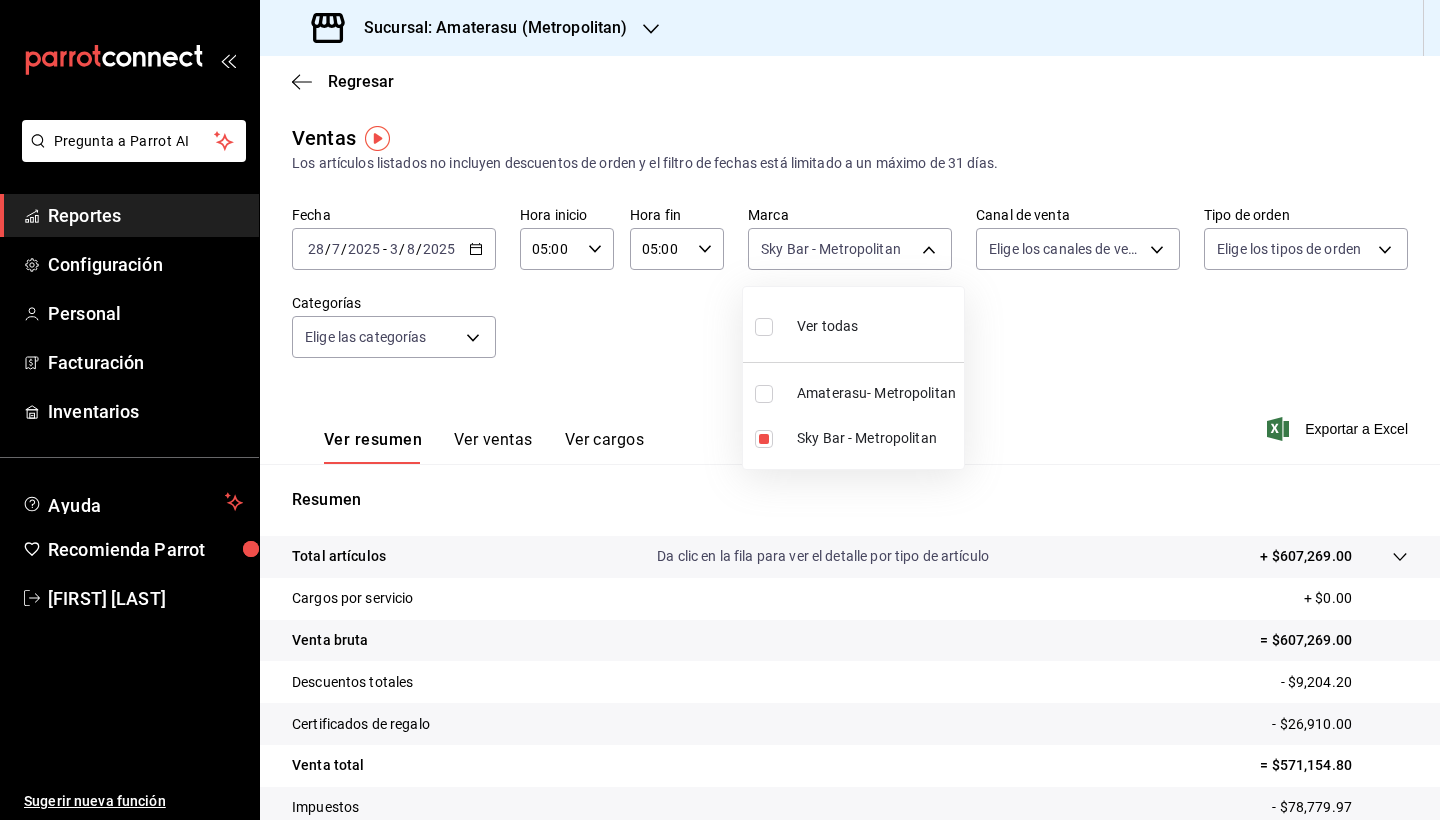 click at bounding box center (764, 327) 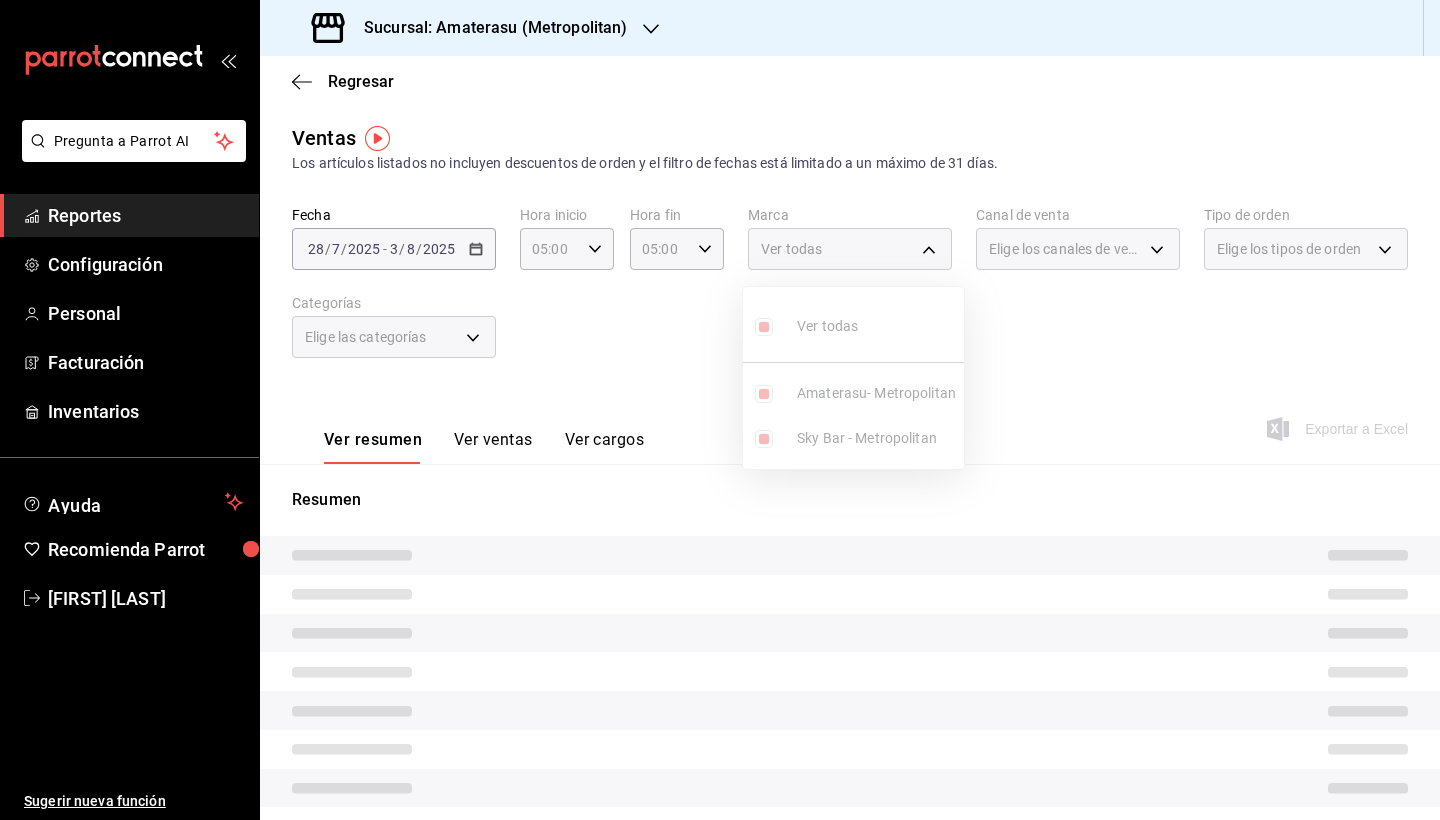 click on "Ver todas Amaterasu- Metropolitan Sky Bar - Metropolitan" at bounding box center (853, 378) 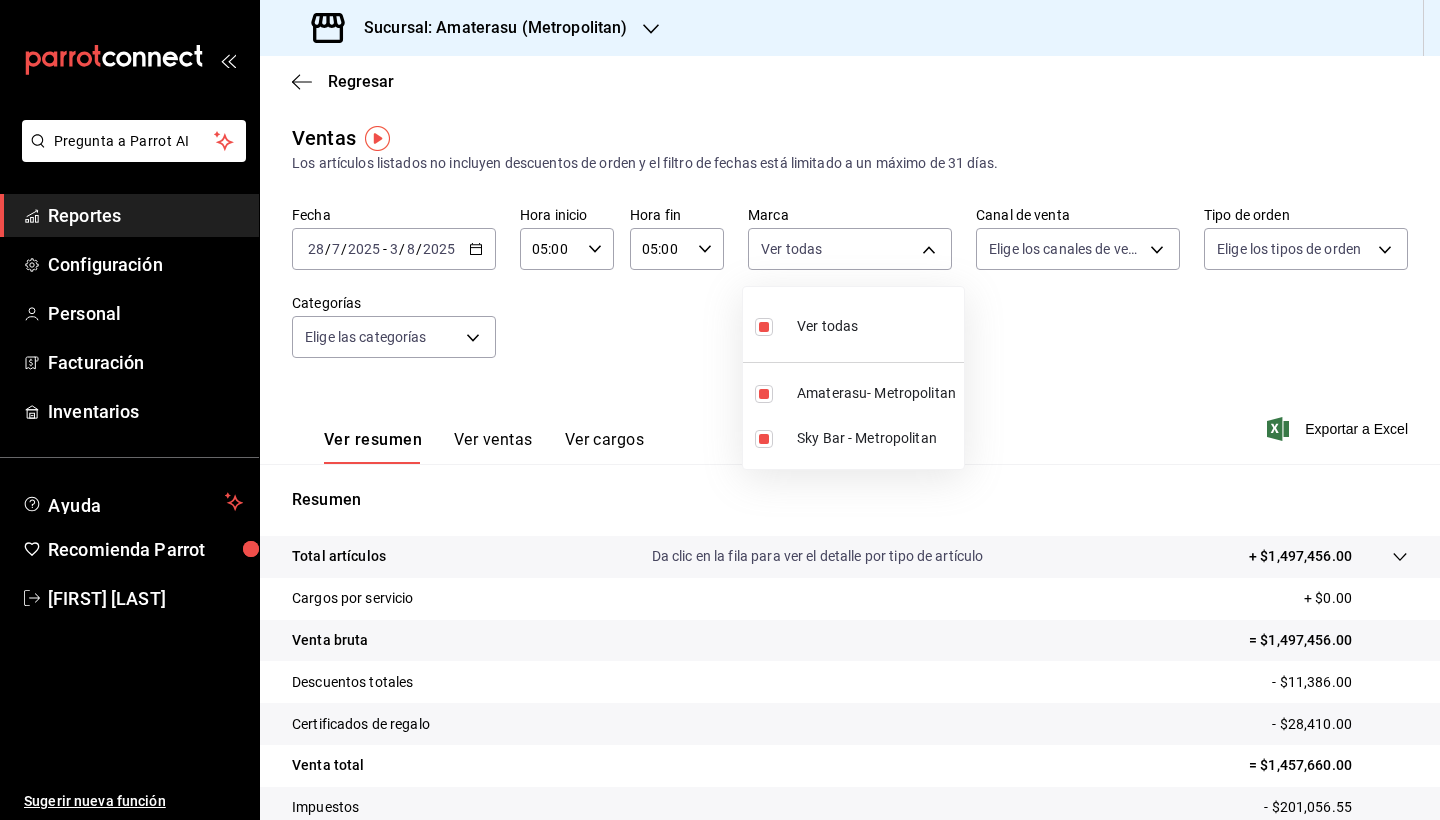 click at bounding box center [764, 327] 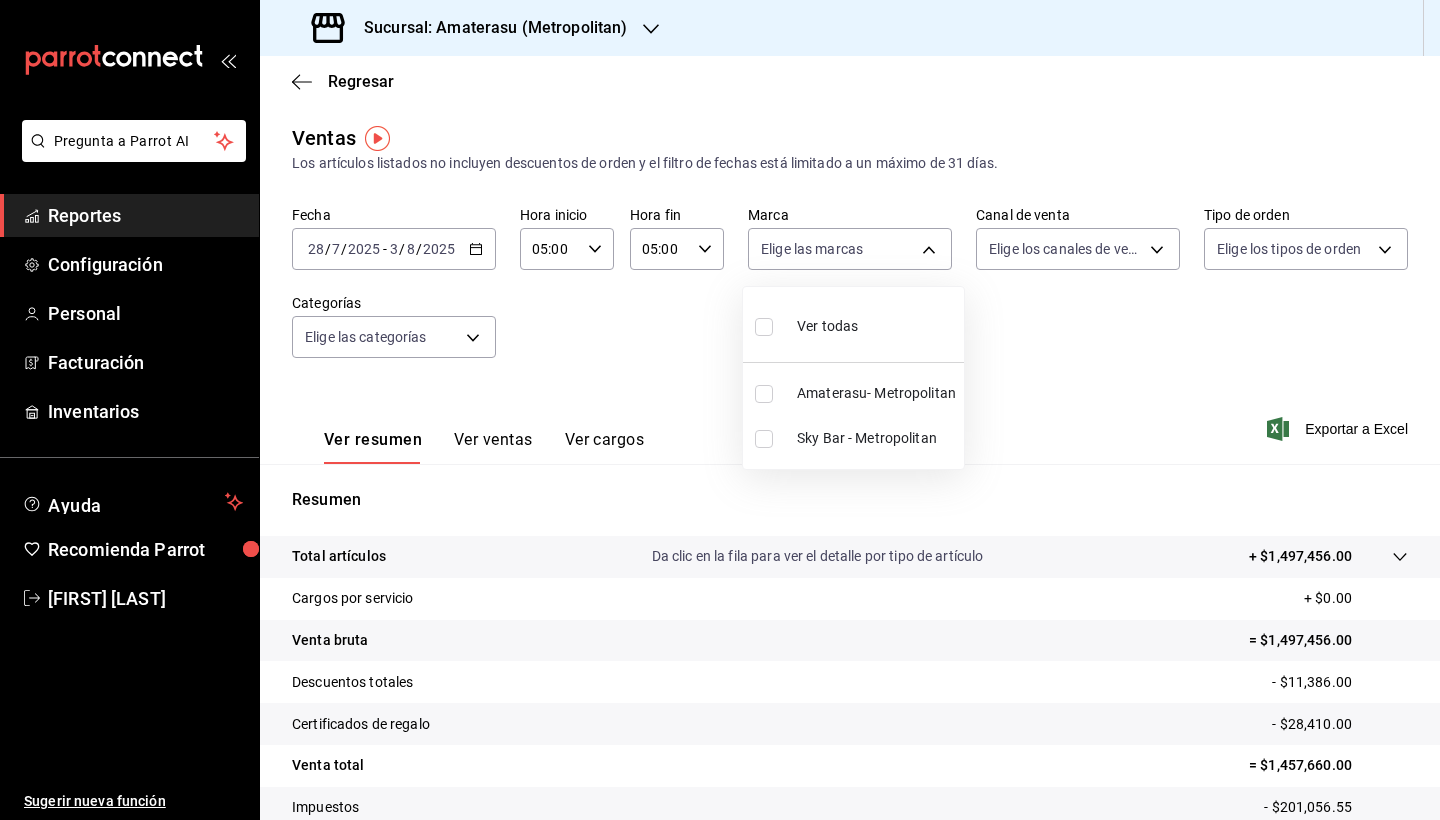 click at bounding box center (764, 394) 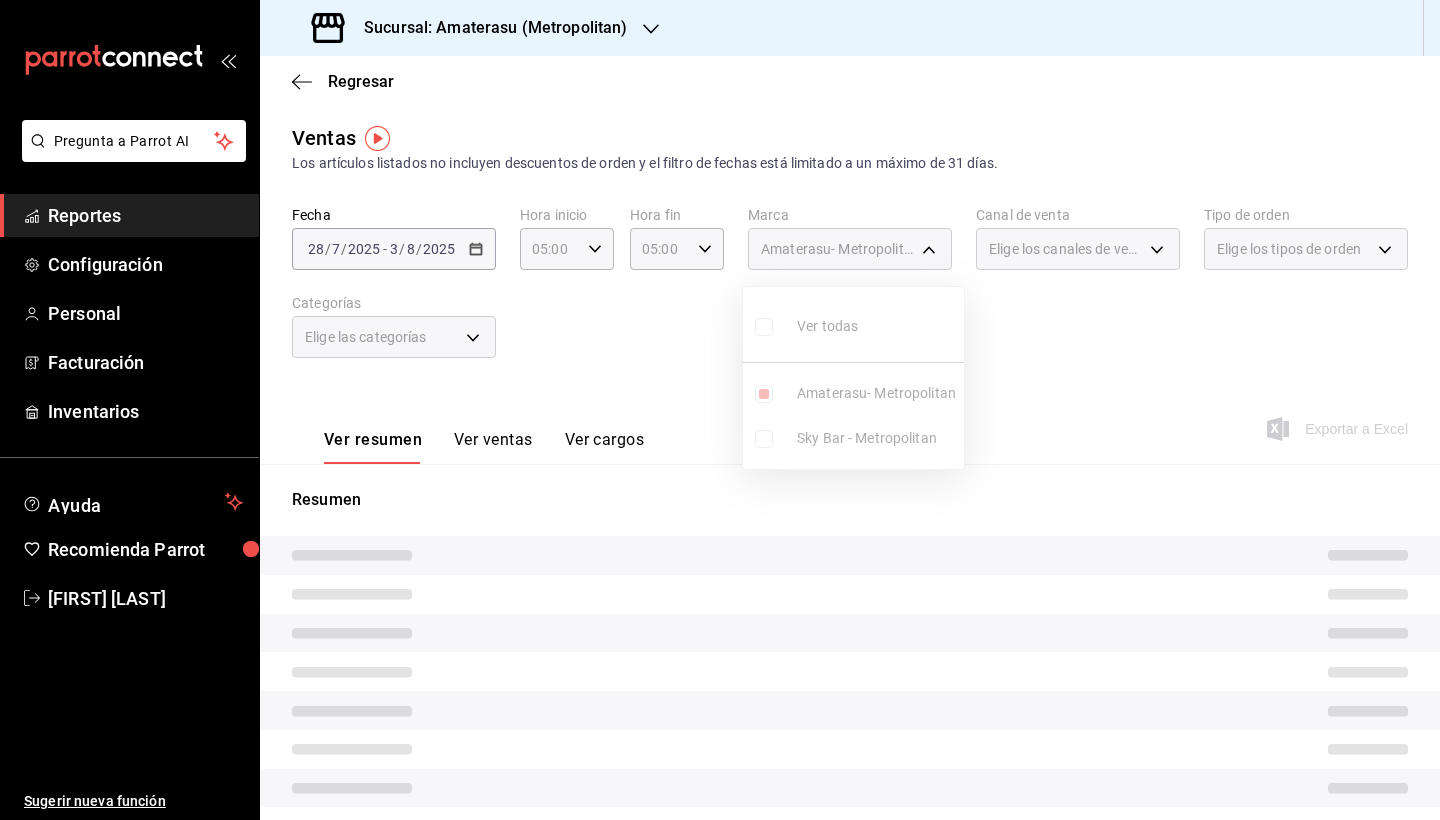 click at bounding box center [720, 410] 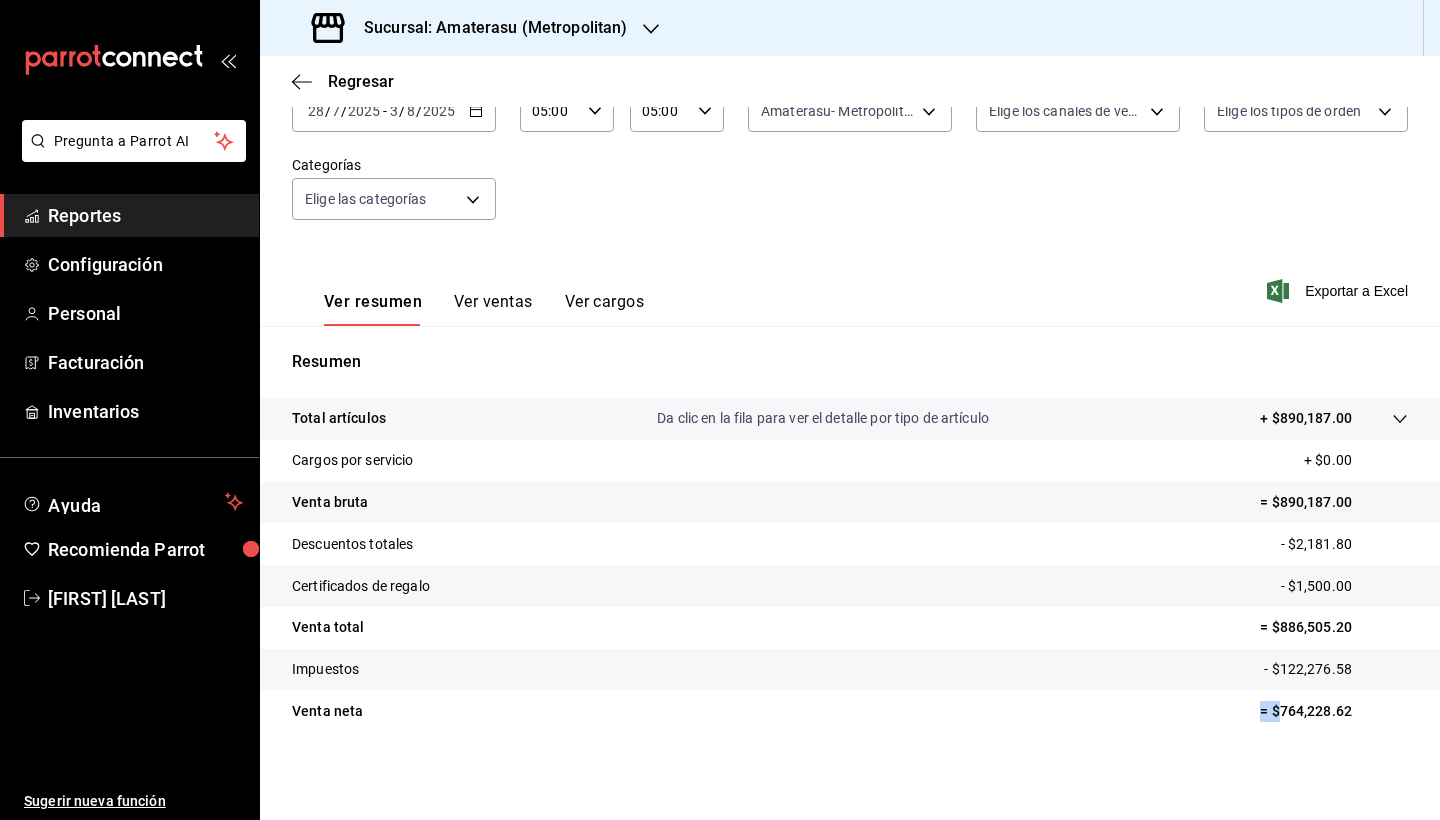 scroll, scrollTop: 138, scrollLeft: 0, axis: vertical 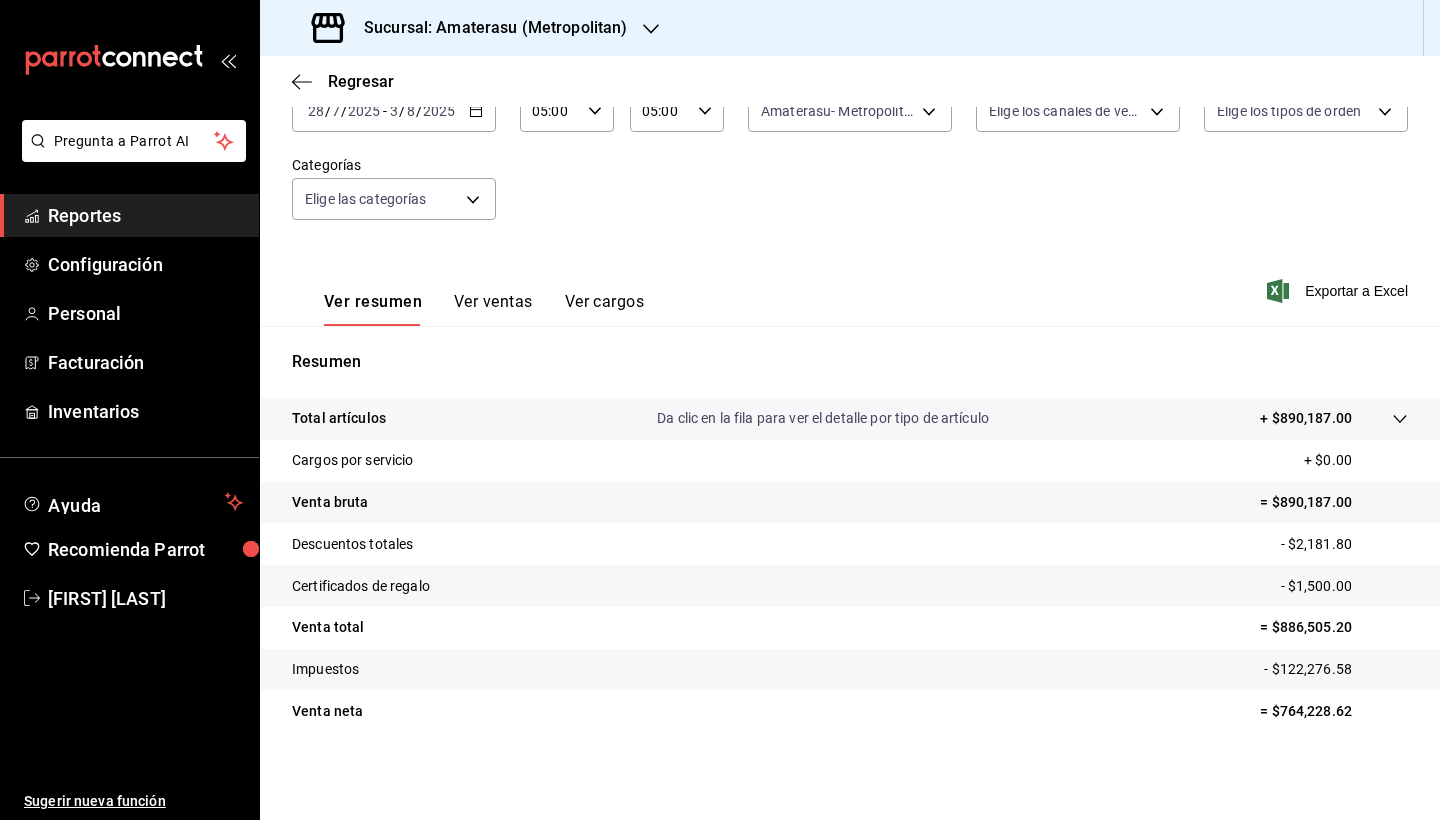 drag, startPoint x: 1326, startPoint y: 706, endPoint x: 1309, endPoint y: 709, distance: 17.262676 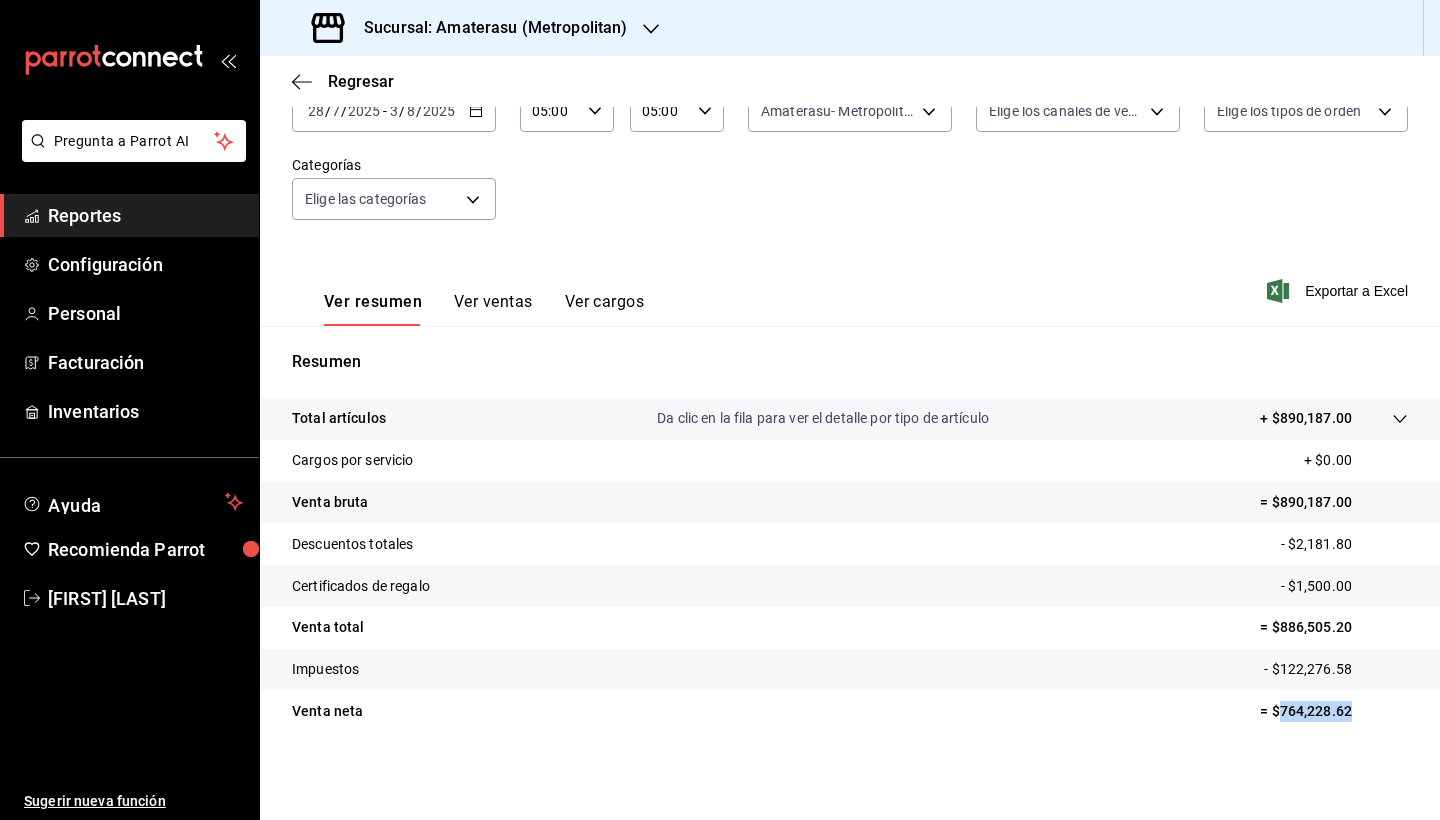 drag, startPoint x: 1271, startPoint y: 712, endPoint x: 1343, endPoint y: 710, distance: 72.02777 